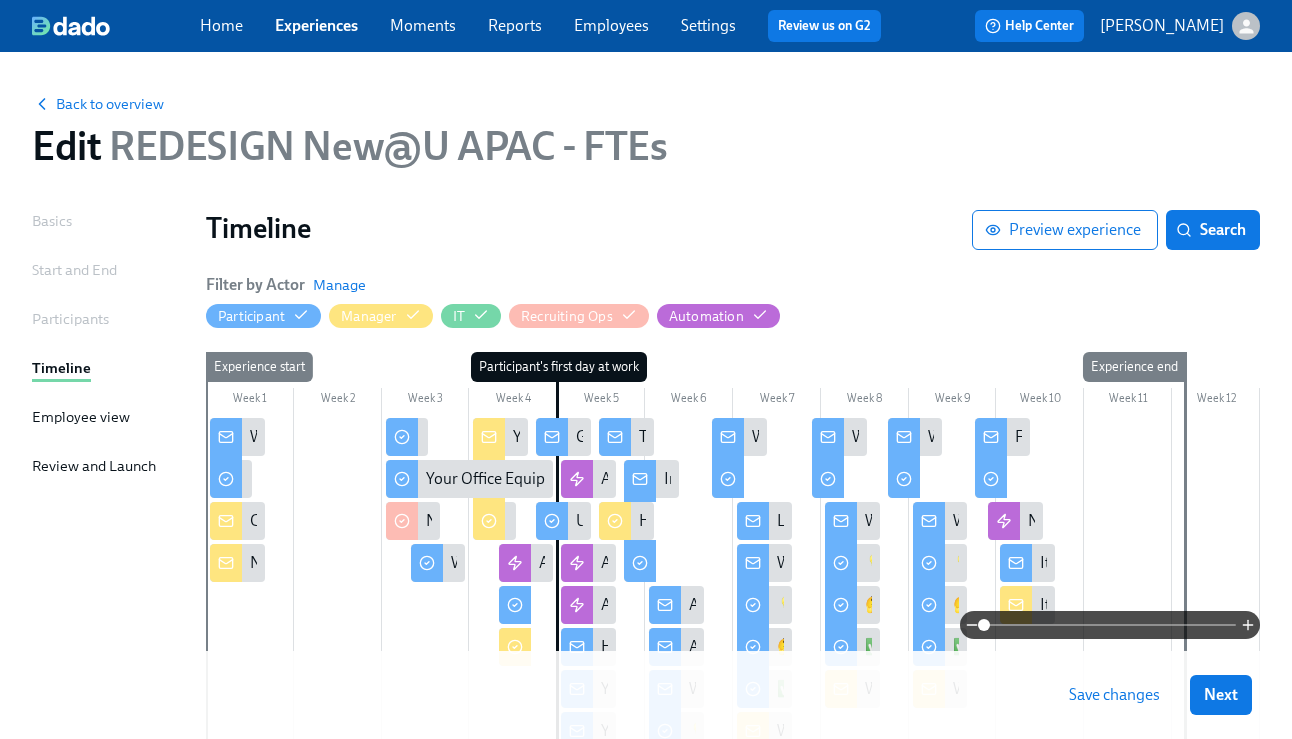 scroll, scrollTop: 0, scrollLeft: 0, axis: both 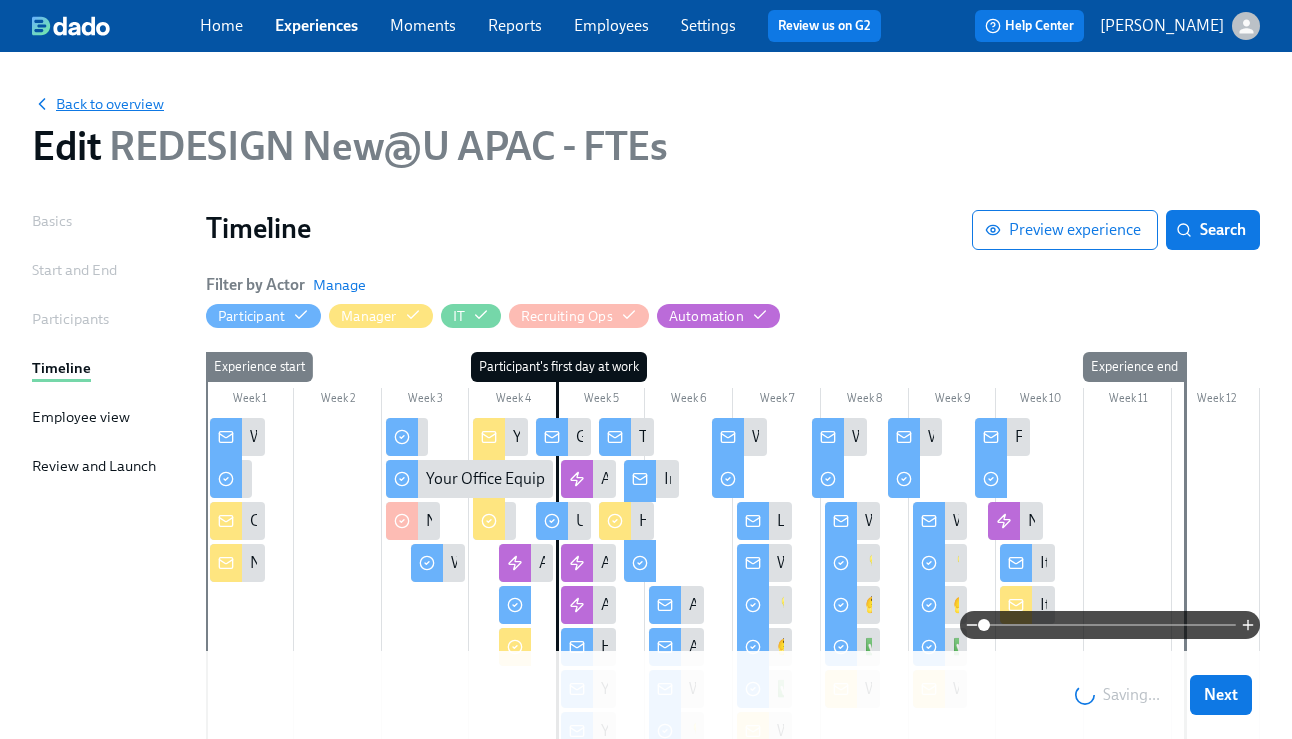 click on "Back to overview" at bounding box center (98, 104) 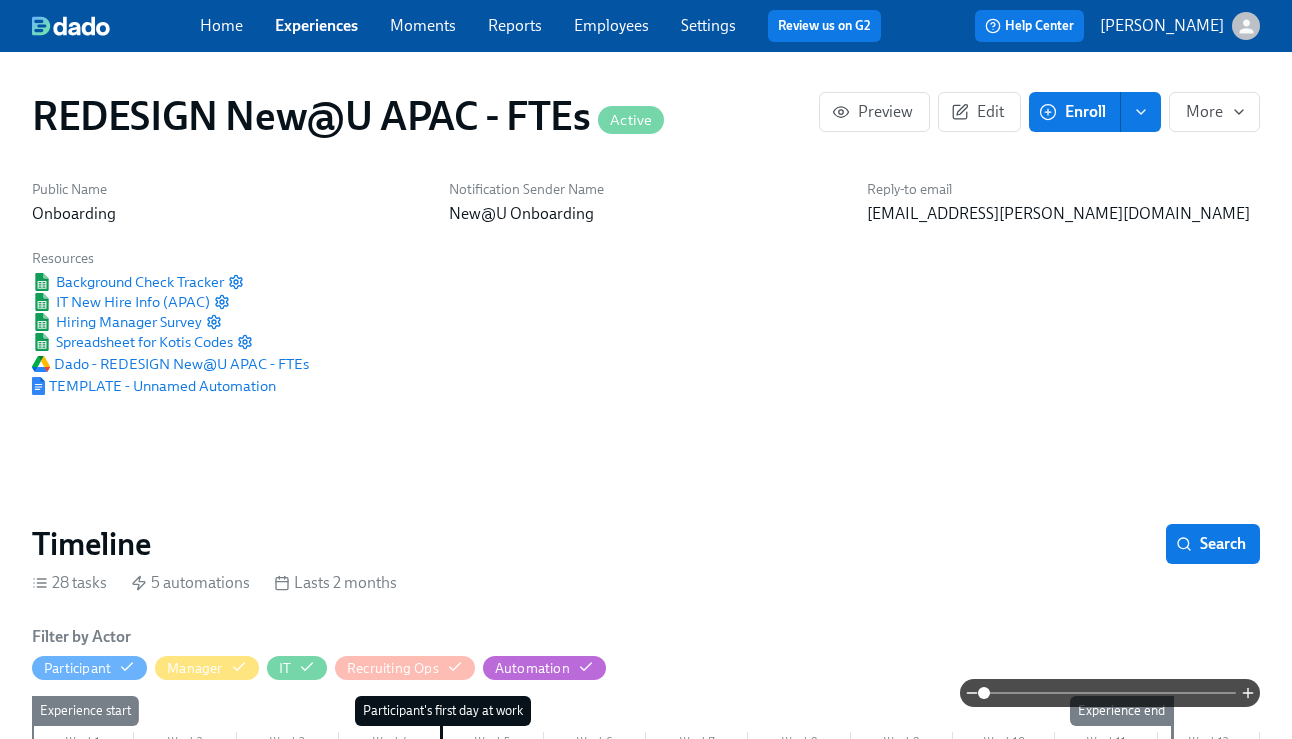 scroll, scrollTop: 0, scrollLeft: 8524, axis: horizontal 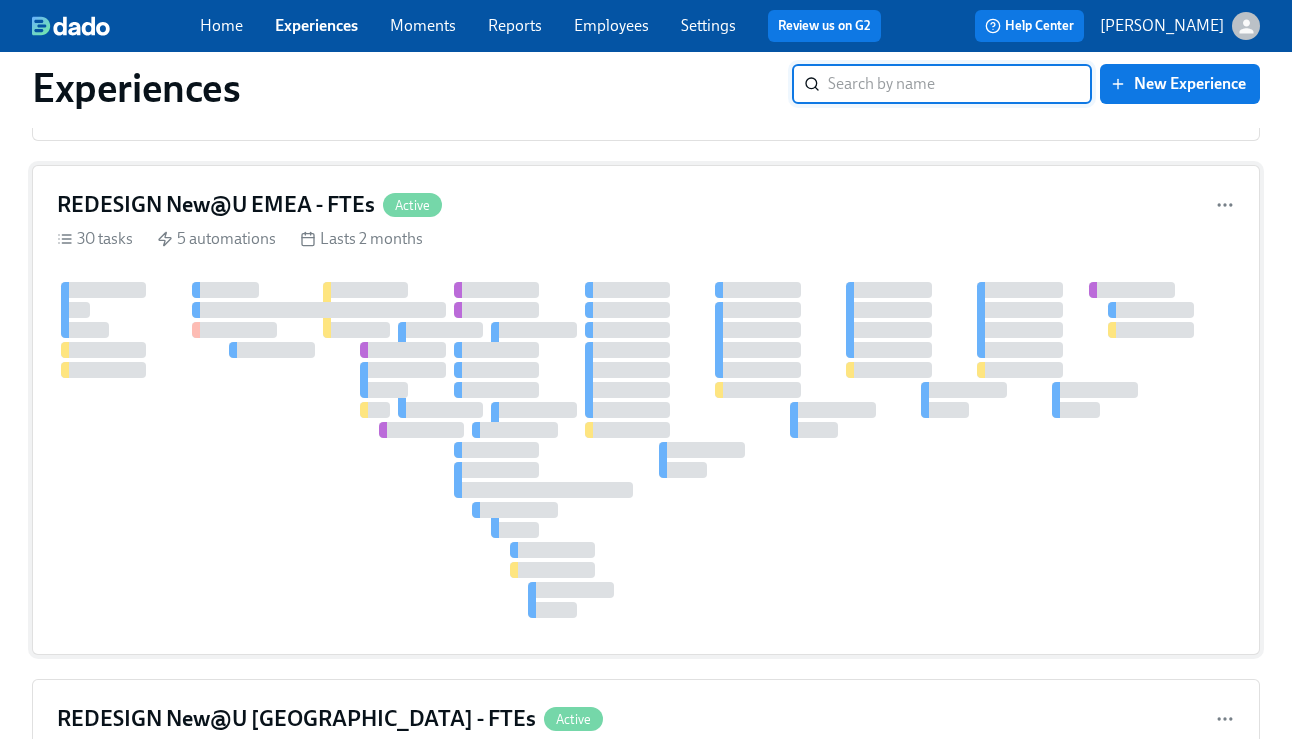 click on "REDESIGN New@U EMEA - FTEs Active 30 tasks   5 automations   Lasts   2 months" at bounding box center [646, 410] 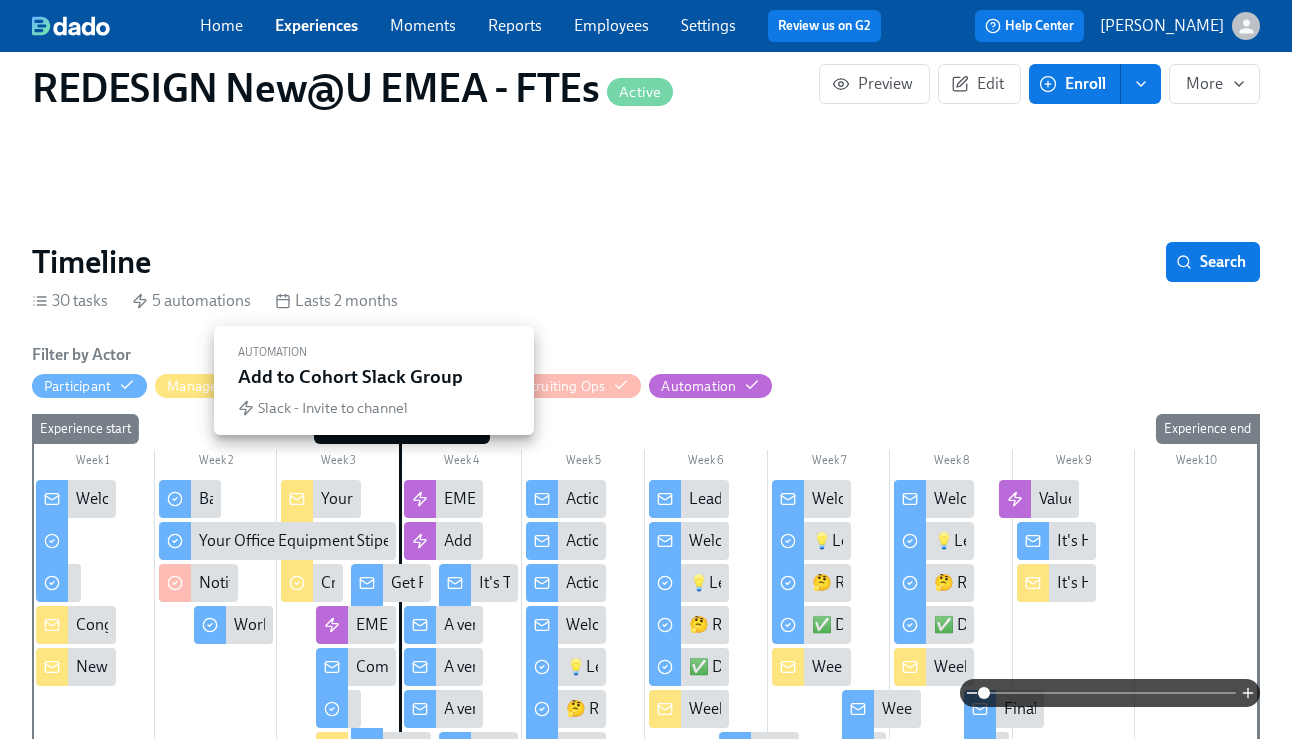 scroll, scrollTop: 614, scrollLeft: 0, axis: vertical 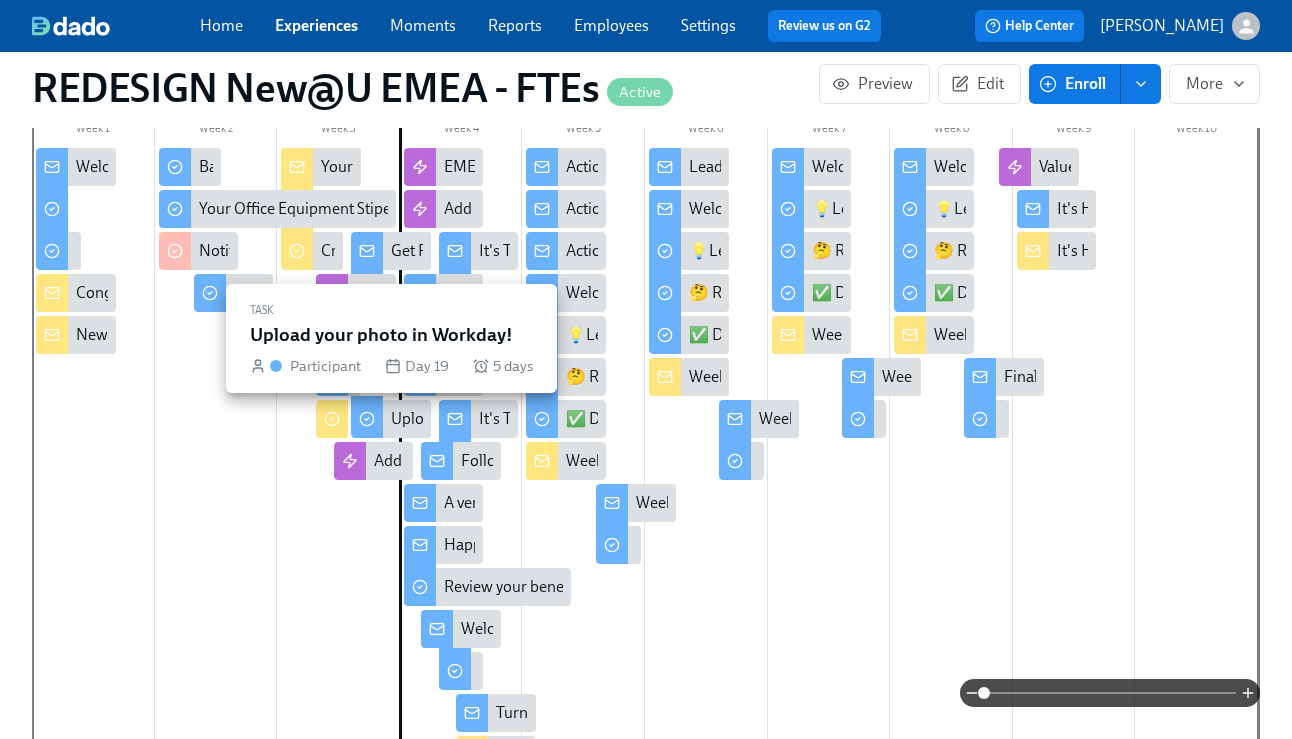 click on "Upload your photo in Workday!" at bounding box center (497, 419) 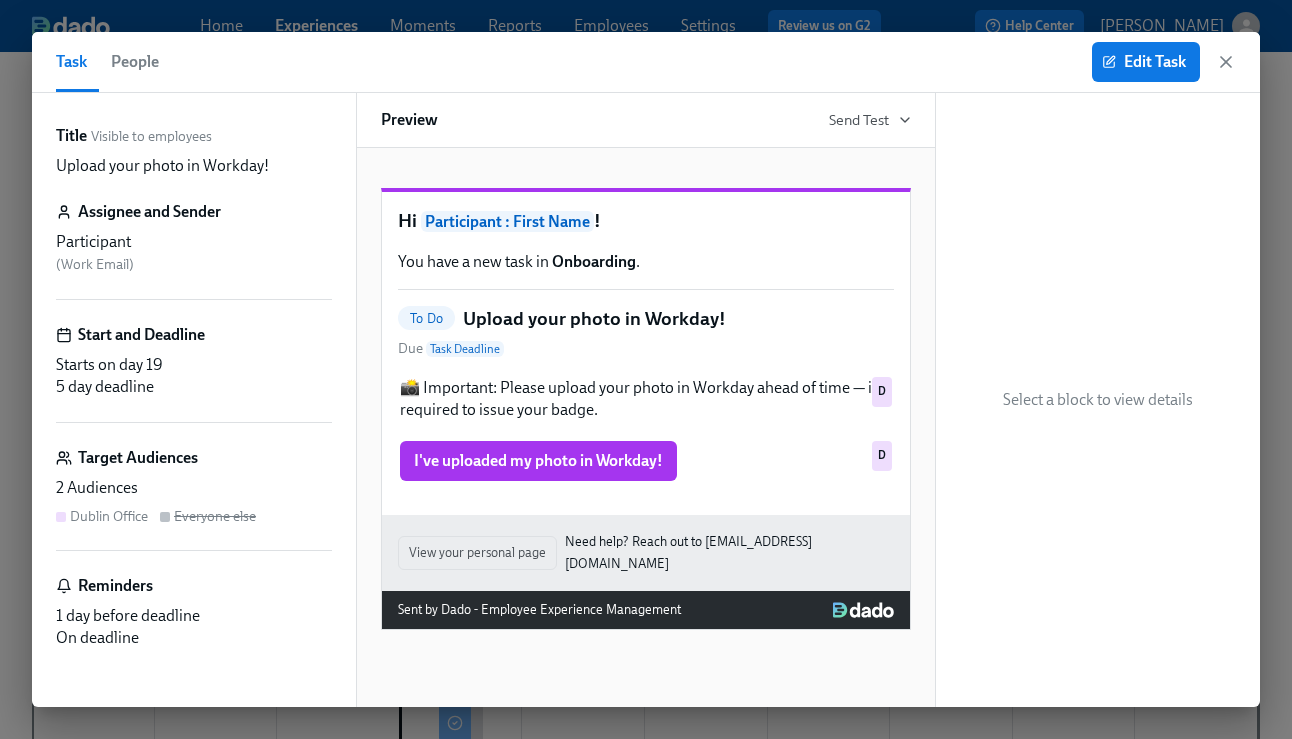 scroll, scrollTop: 666, scrollLeft: 0, axis: vertical 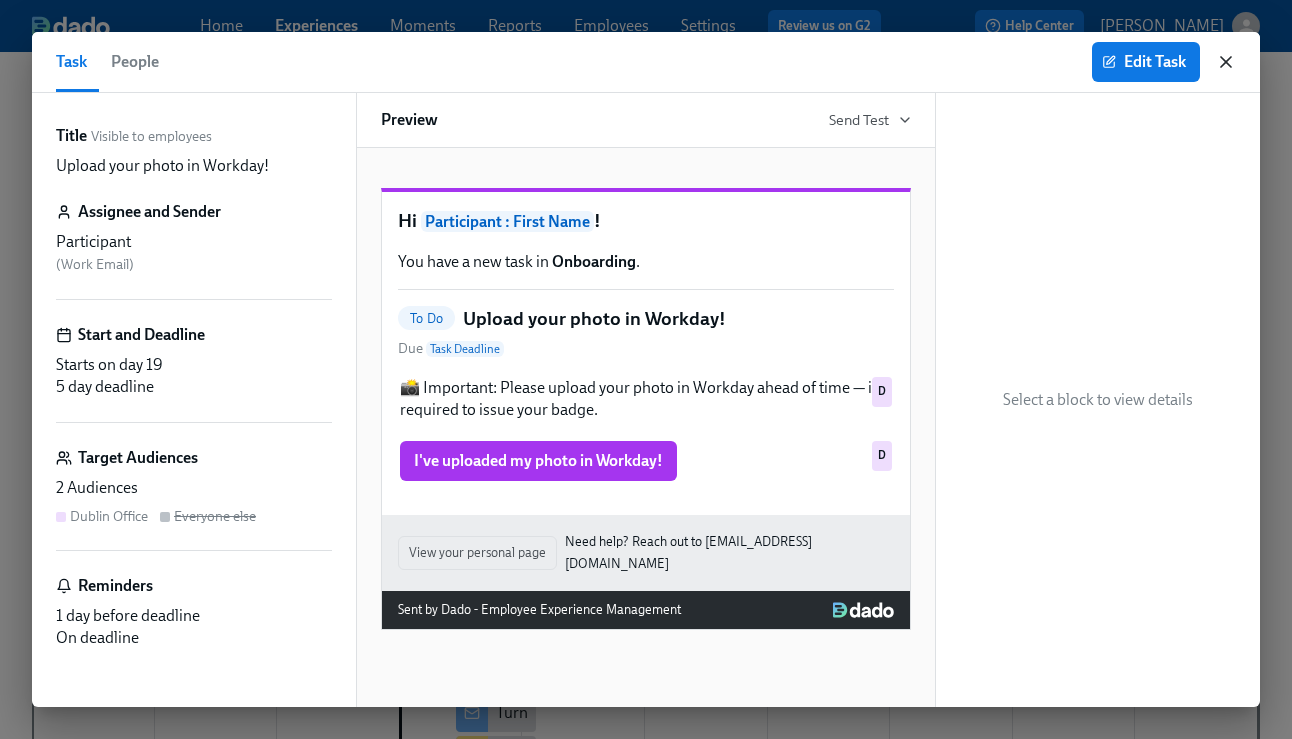 click 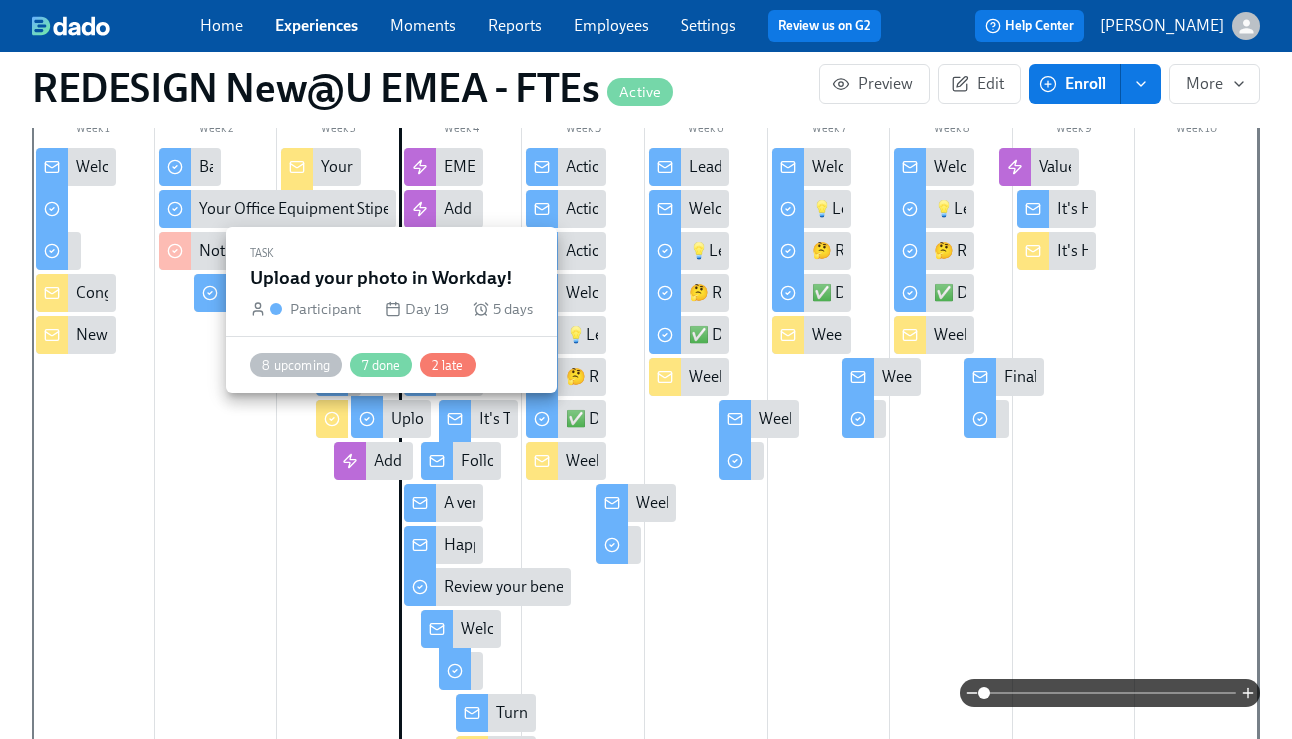 click on "Upload your photo in Workday!" at bounding box center [497, 419] 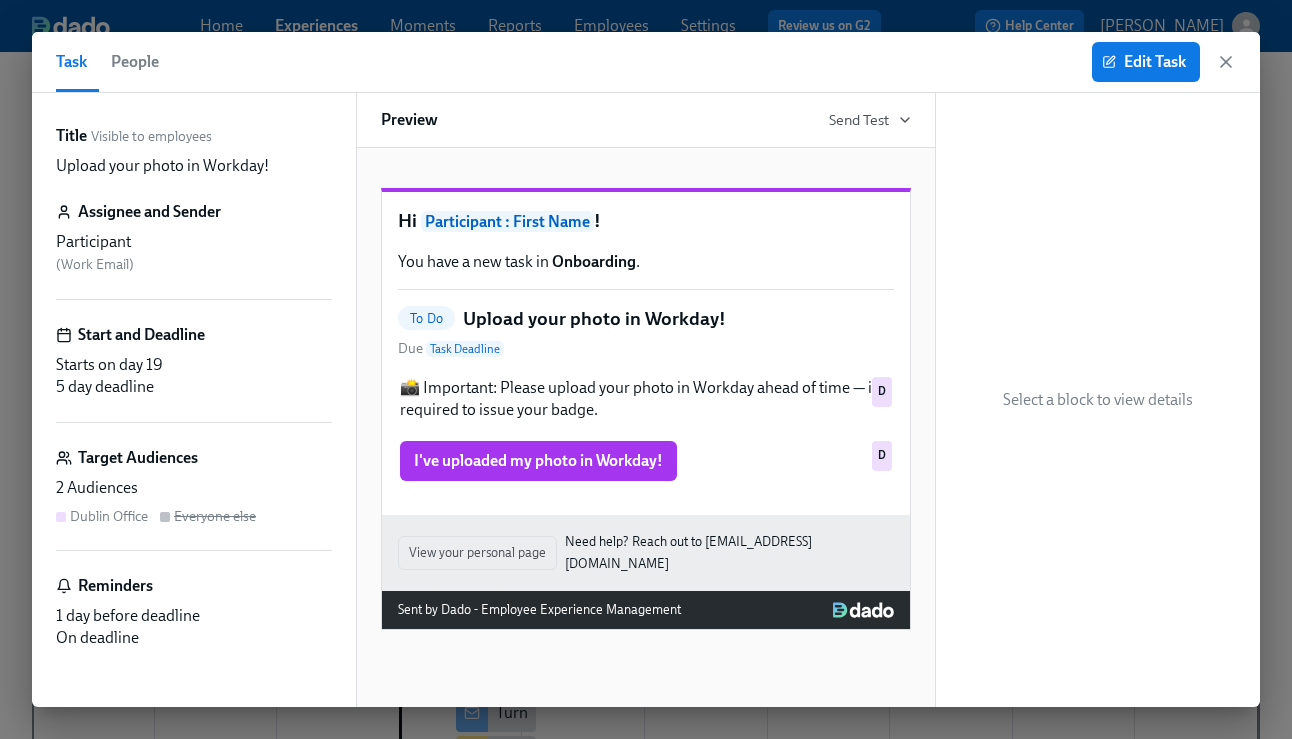 drag, startPoint x: 1231, startPoint y: 61, endPoint x: 613, endPoint y: 198, distance: 633.0032 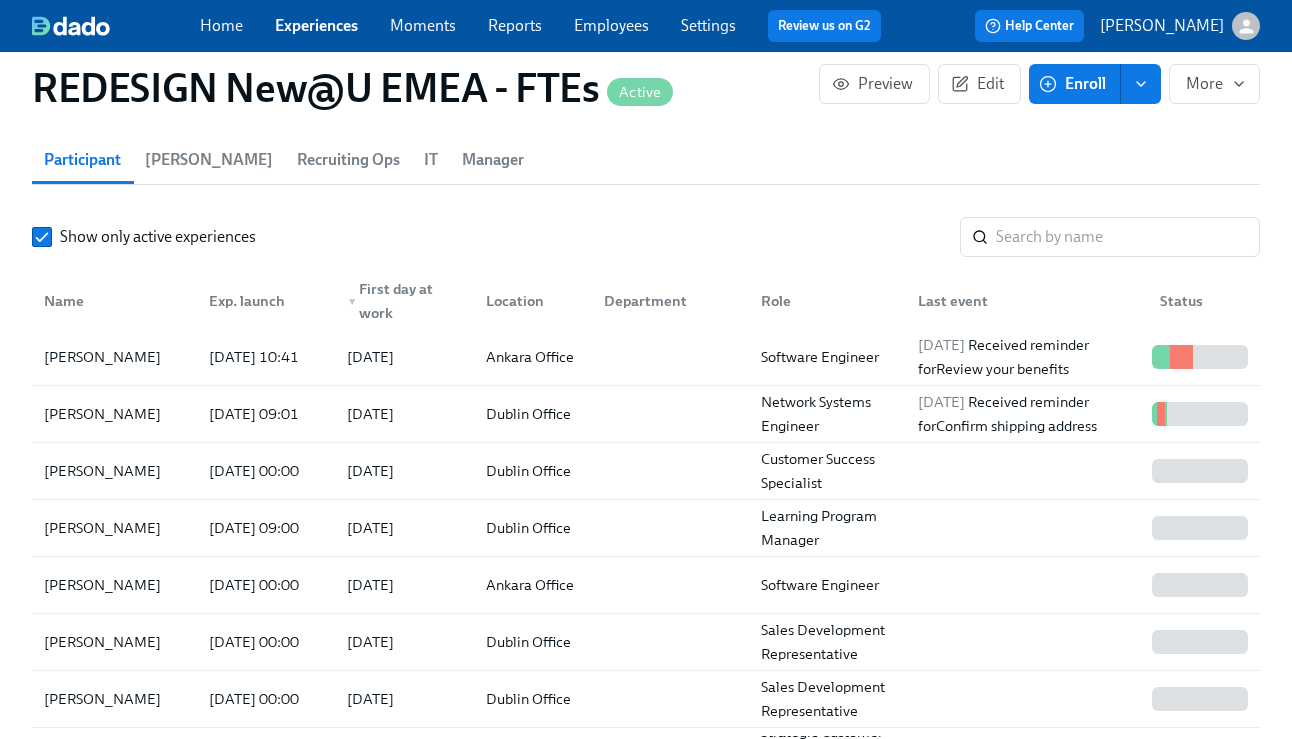 scroll, scrollTop: 2276, scrollLeft: 0, axis: vertical 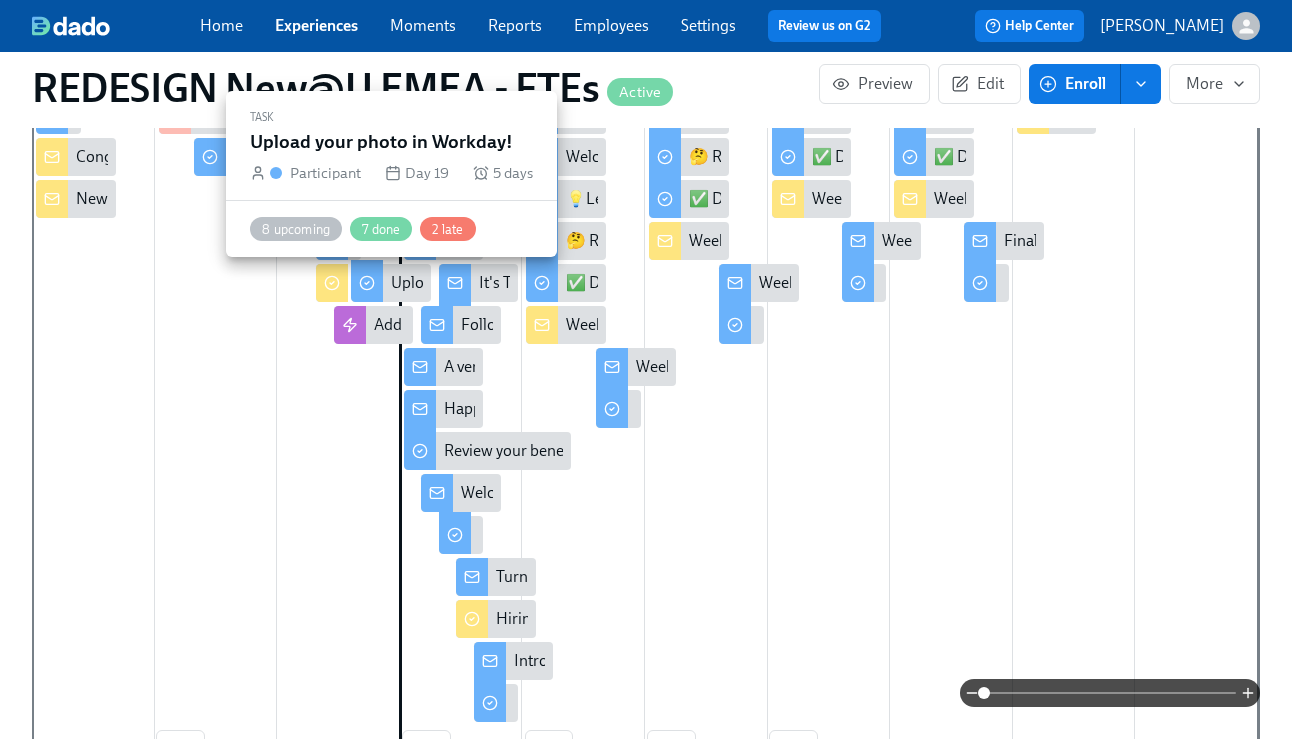 click on "Upload your photo in Workday!" at bounding box center (497, 283) 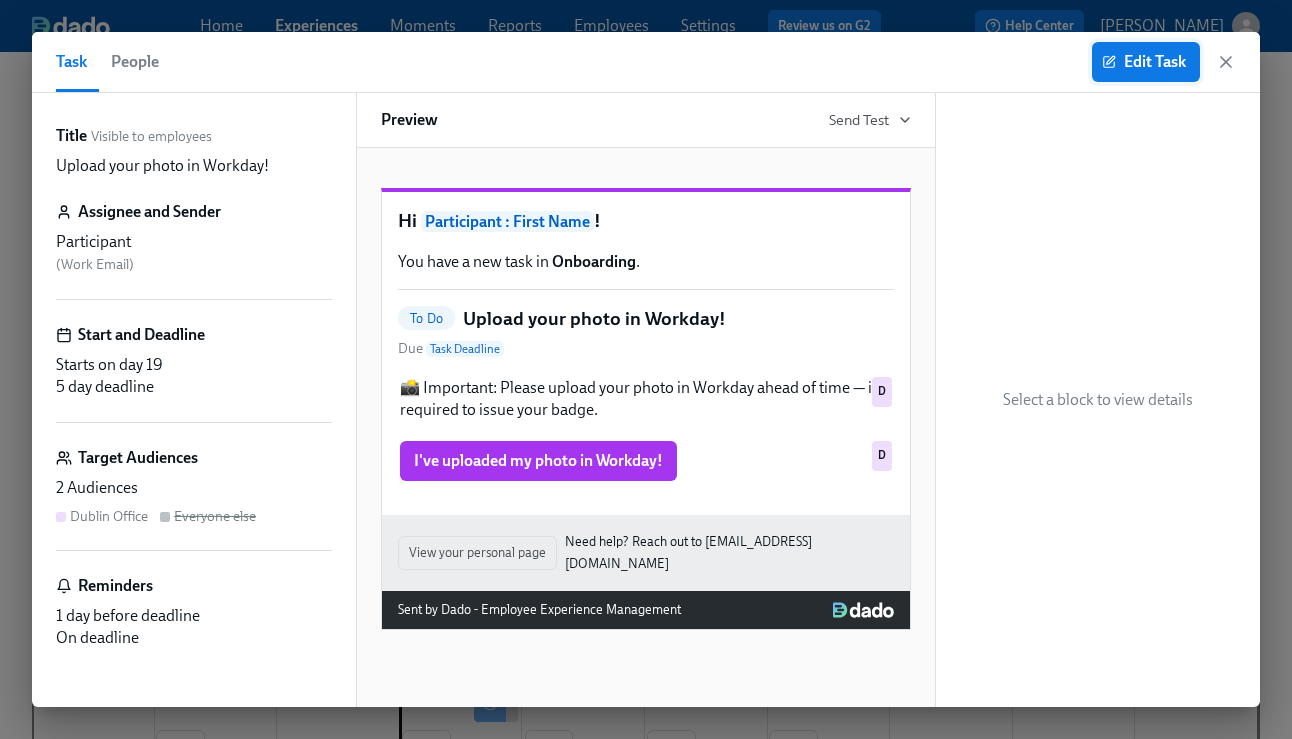click on "Edit Task" at bounding box center [1146, 62] 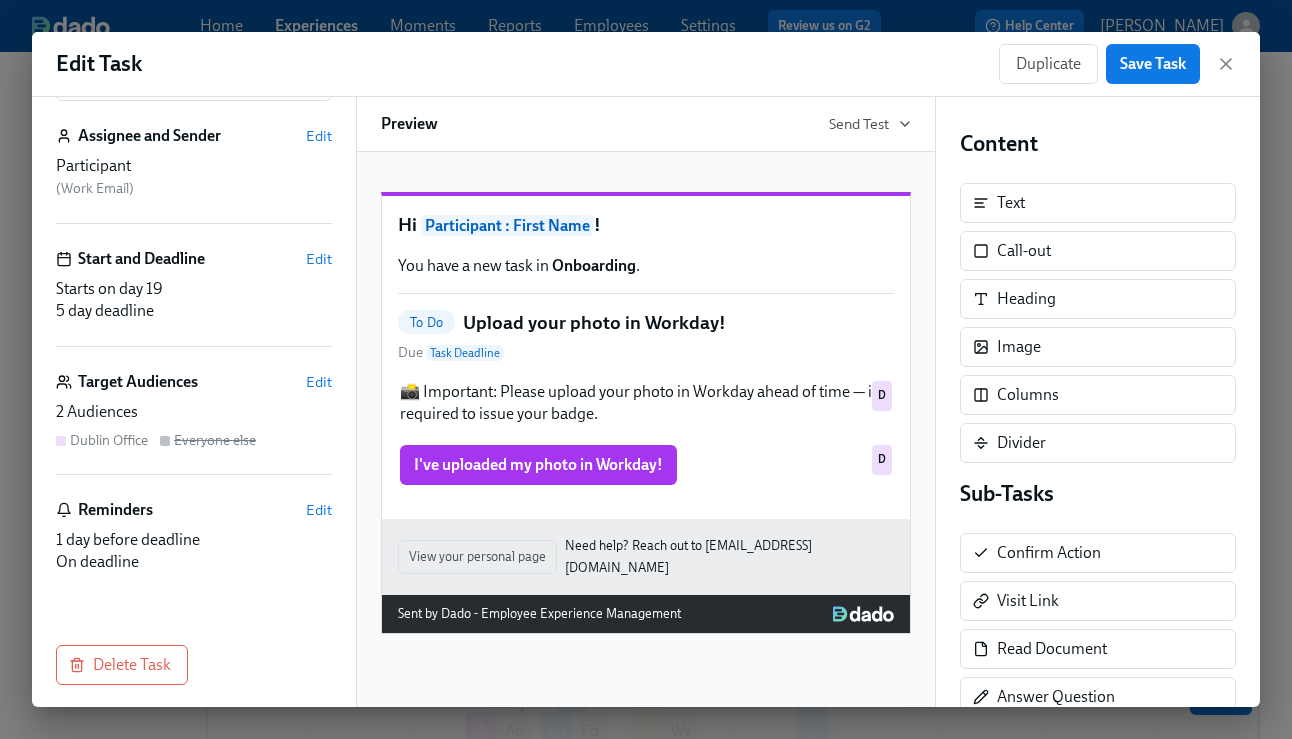 scroll, scrollTop: 108, scrollLeft: 0, axis: vertical 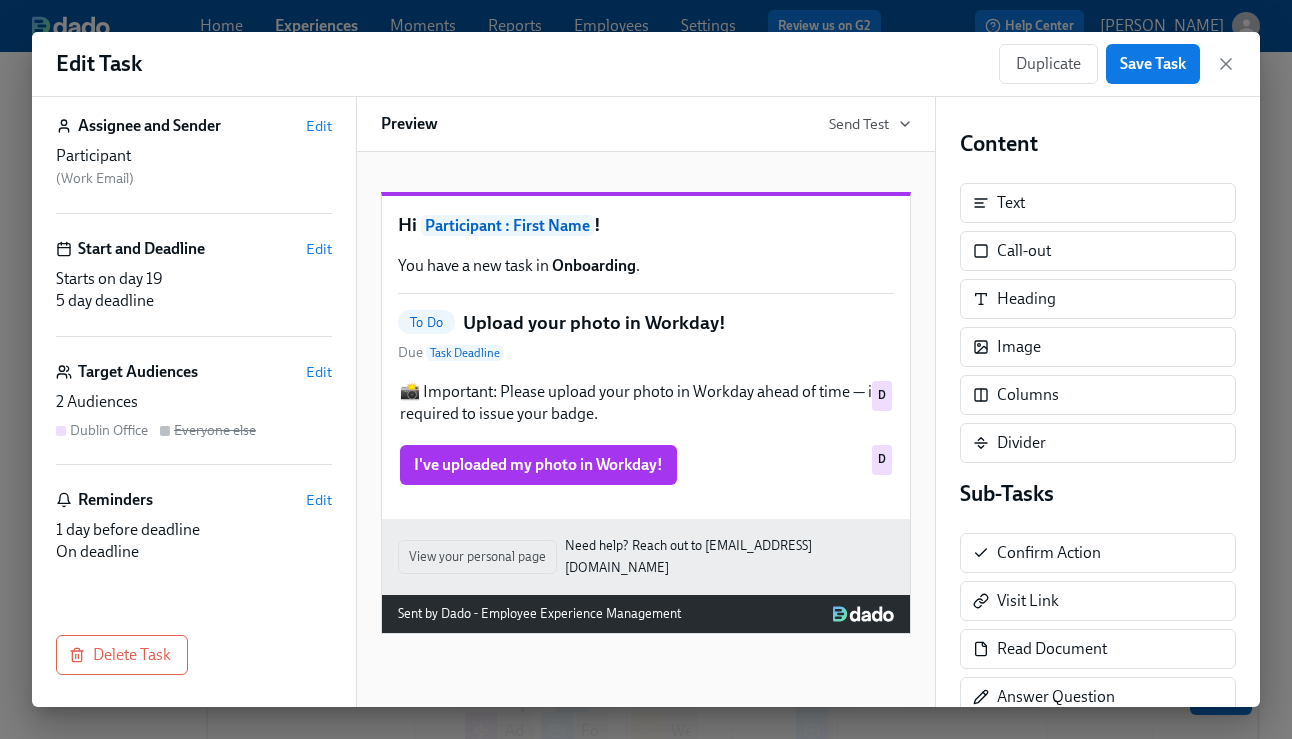 click on "Dublin Office" at bounding box center (109, 430) 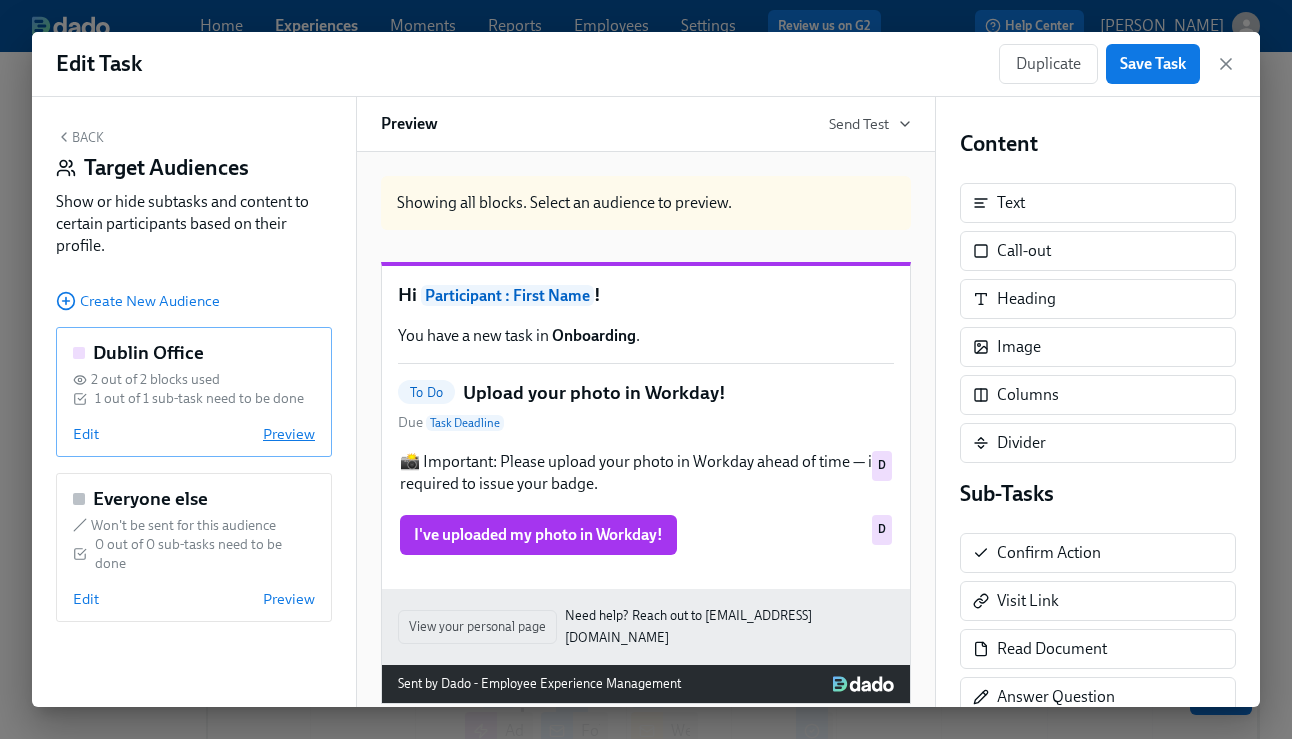 click on "Preview" at bounding box center [289, 434] 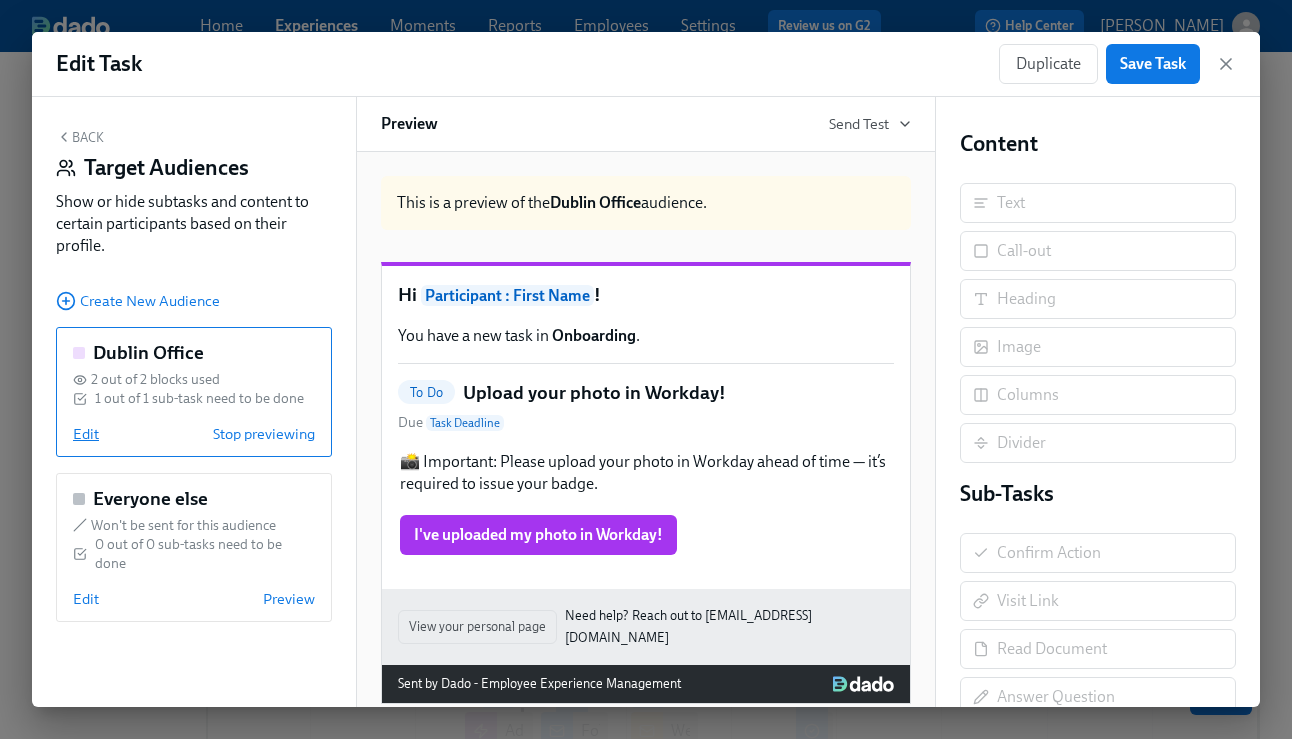 click on "Edit" at bounding box center (86, 434) 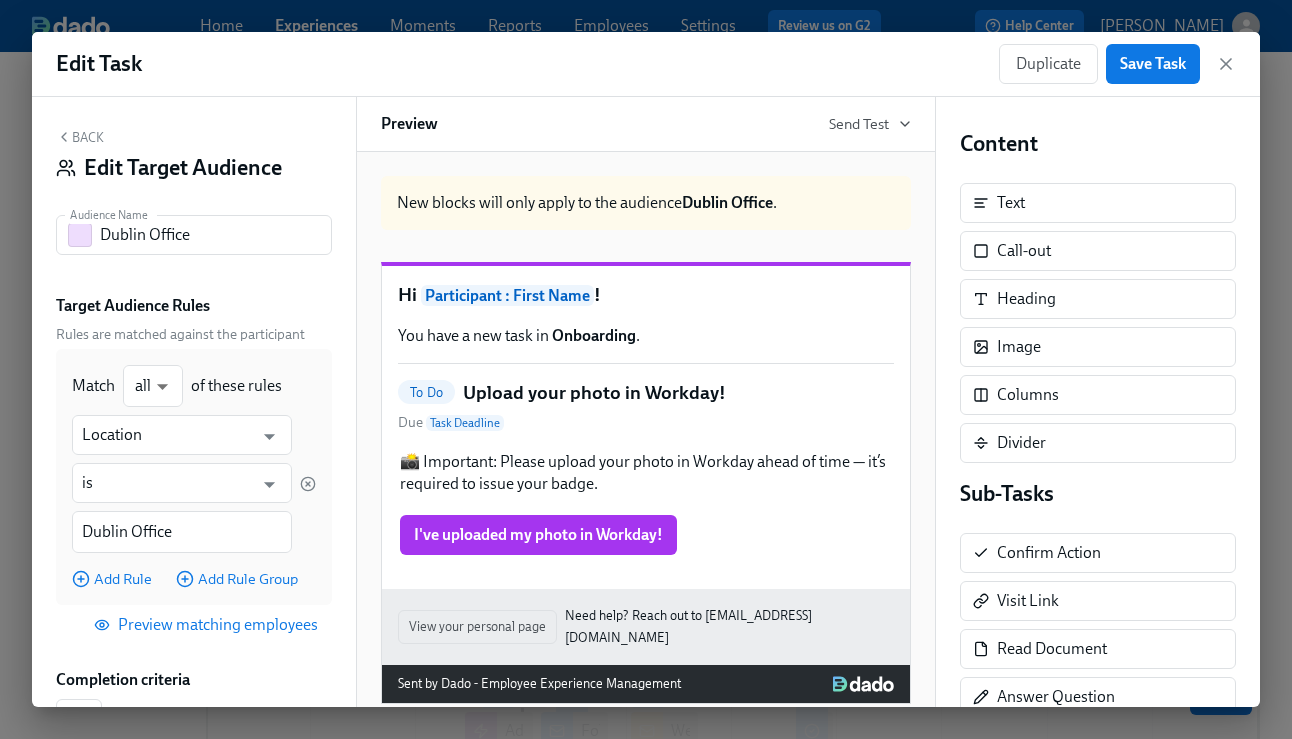 click on "Back" at bounding box center [80, 137] 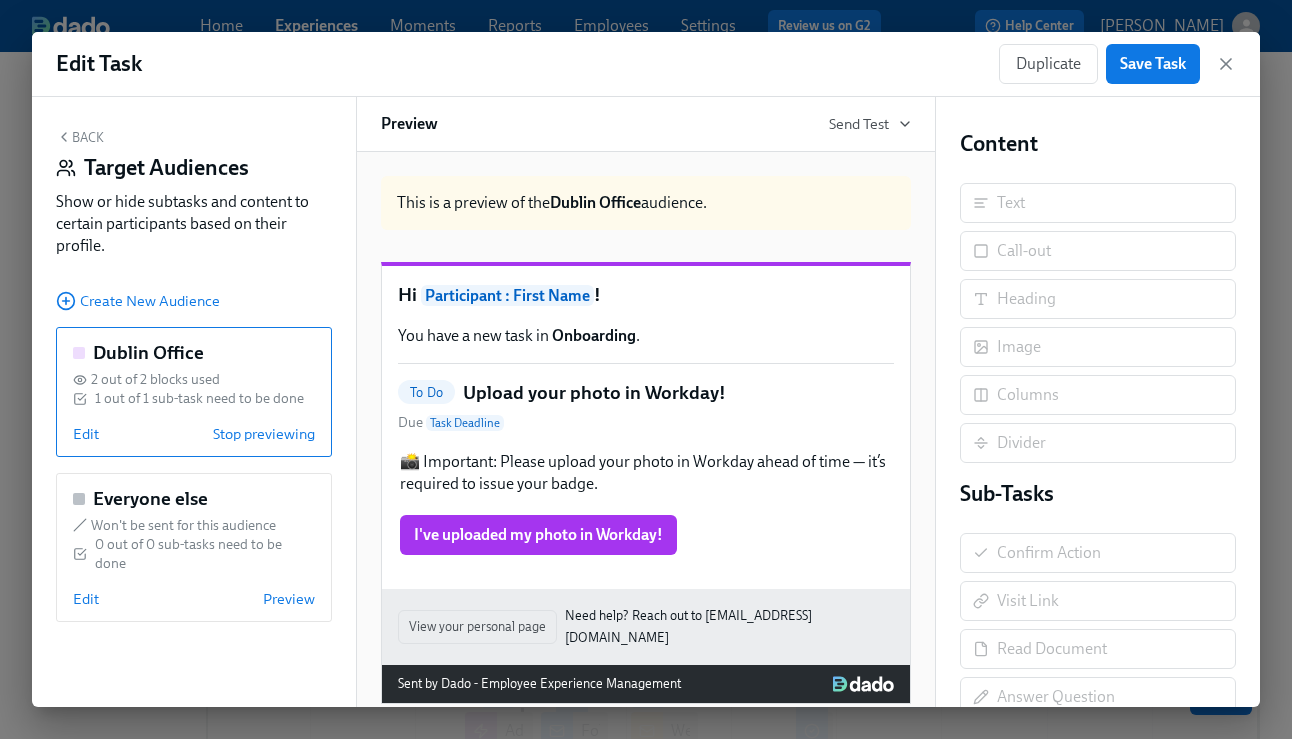 click on "Back" at bounding box center [80, 137] 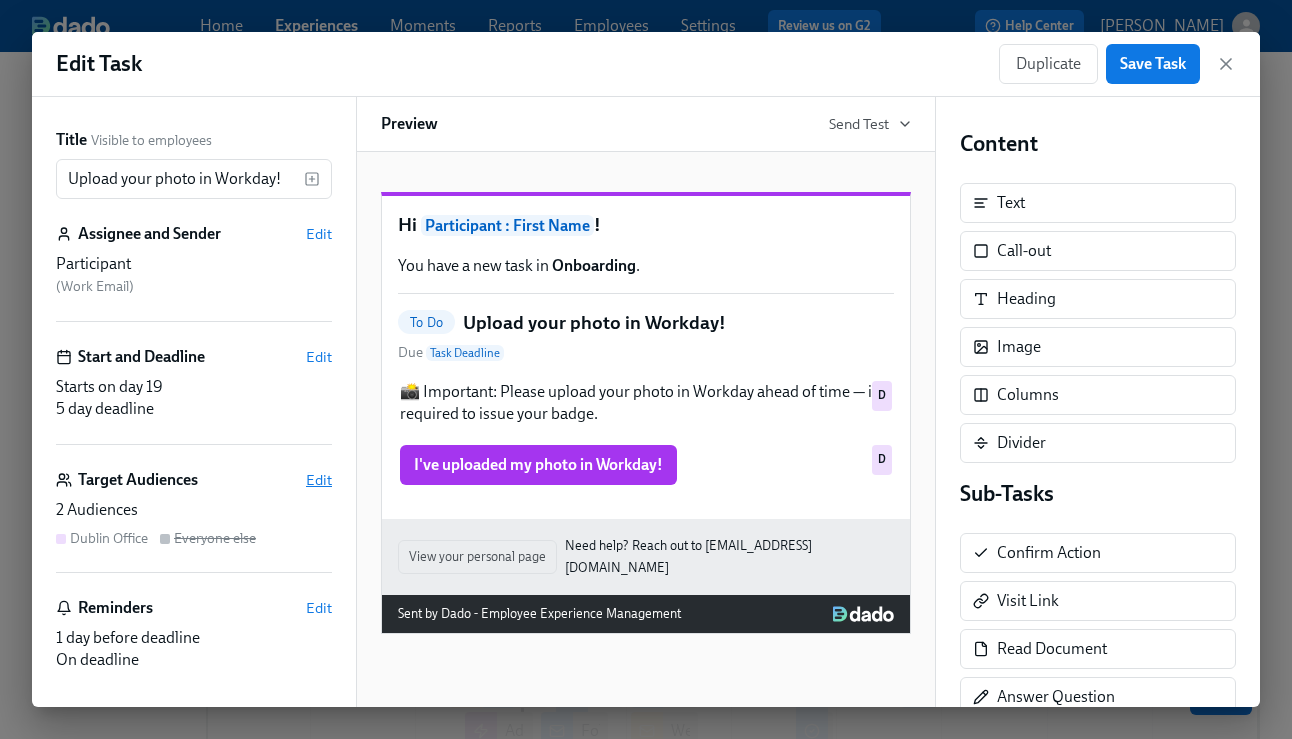 click on "Edit" at bounding box center (319, 480) 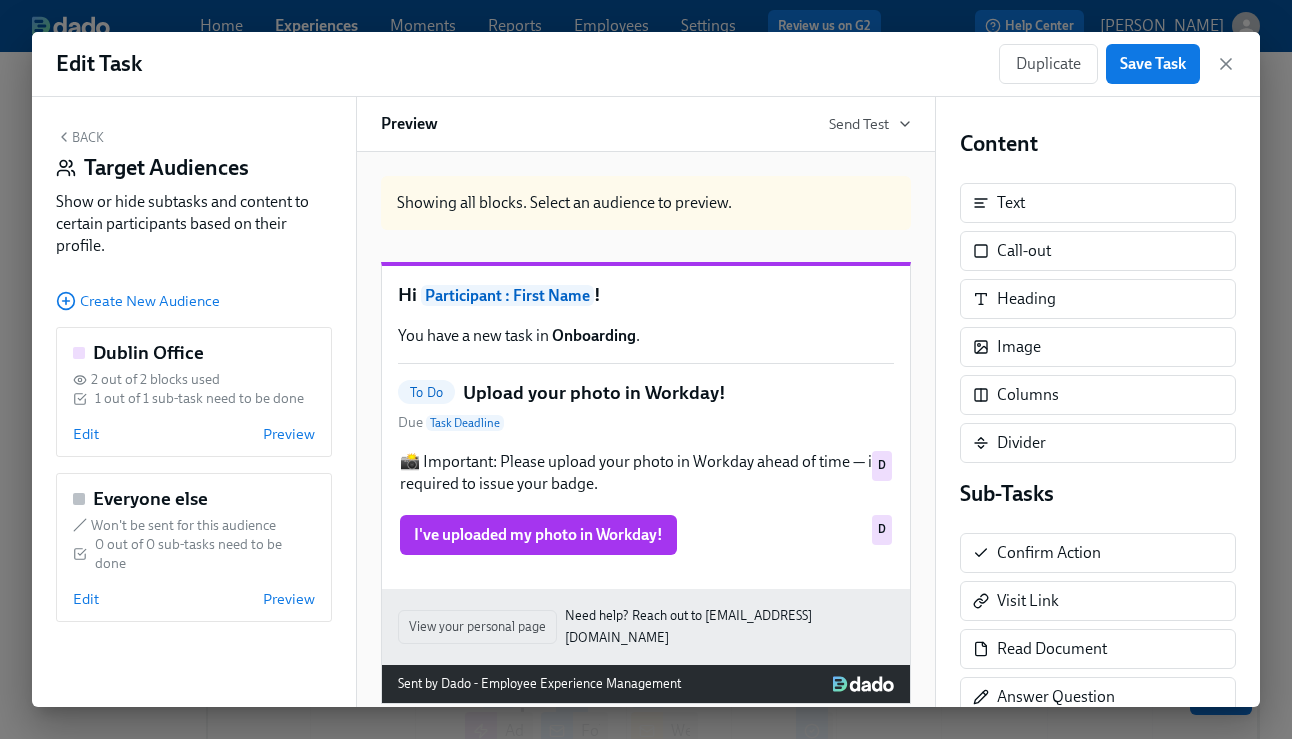 click on "Back Target Audiences Show or hide subtasks and content to certain participants based on their profile. Create New Audience Dublin Office 2 out of 2 blocks used 1 out of 1 sub-task need to be done Edit Preview Everyone else Won't be sent for this audience 0 out of 0 sub-tasks need to be done Edit Preview" at bounding box center (194, 402) 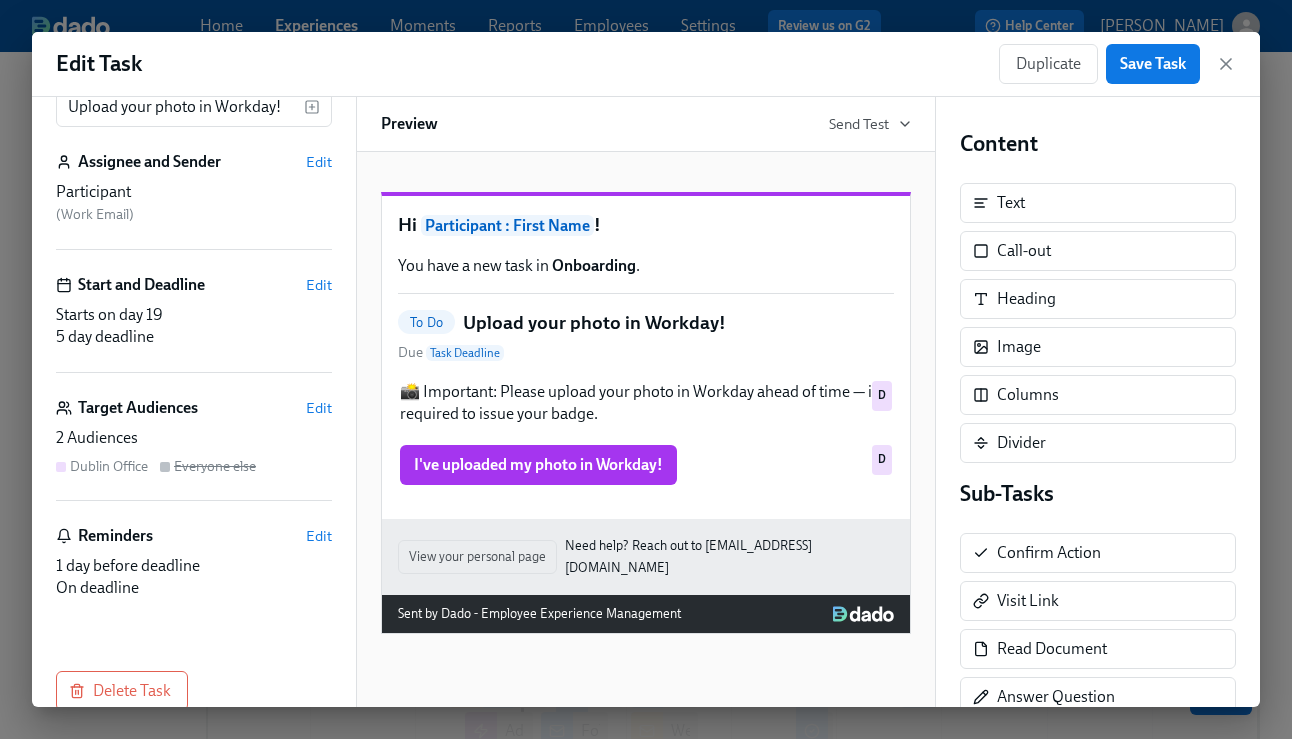 scroll, scrollTop: 86, scrollLeft: 0, axis: vertical 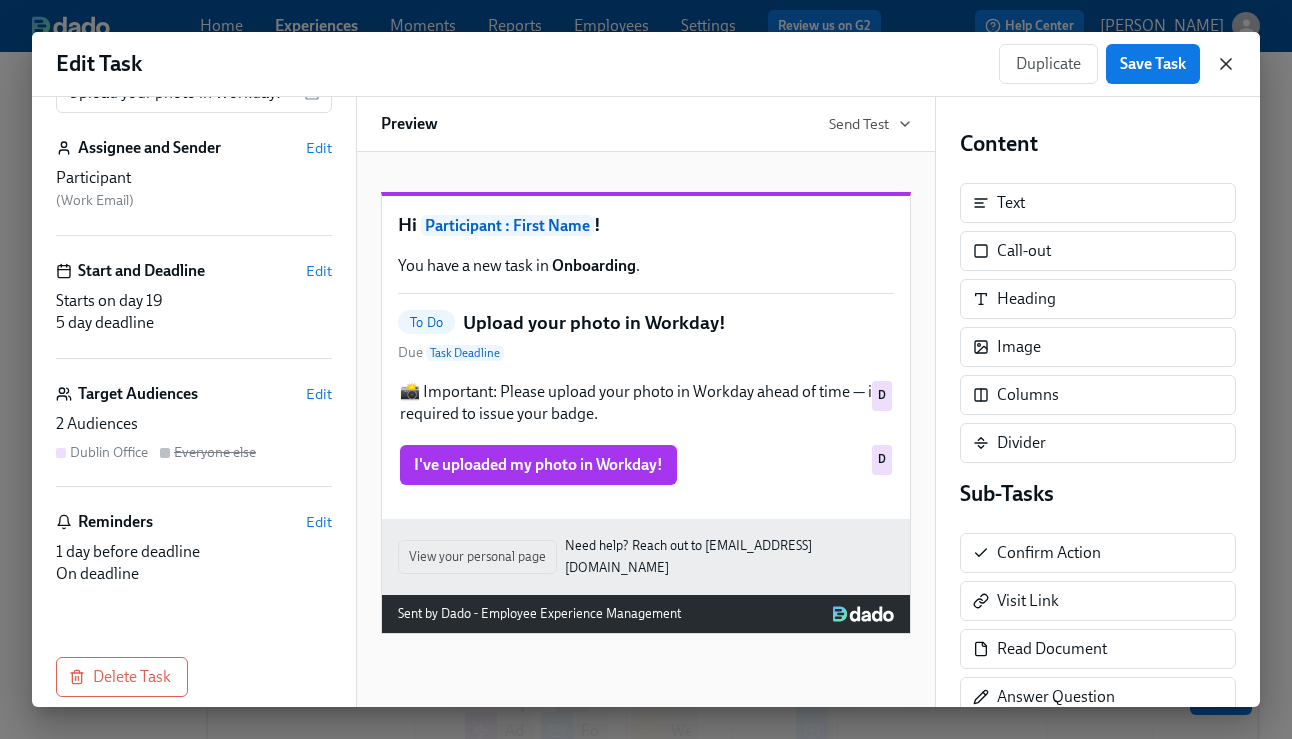 click 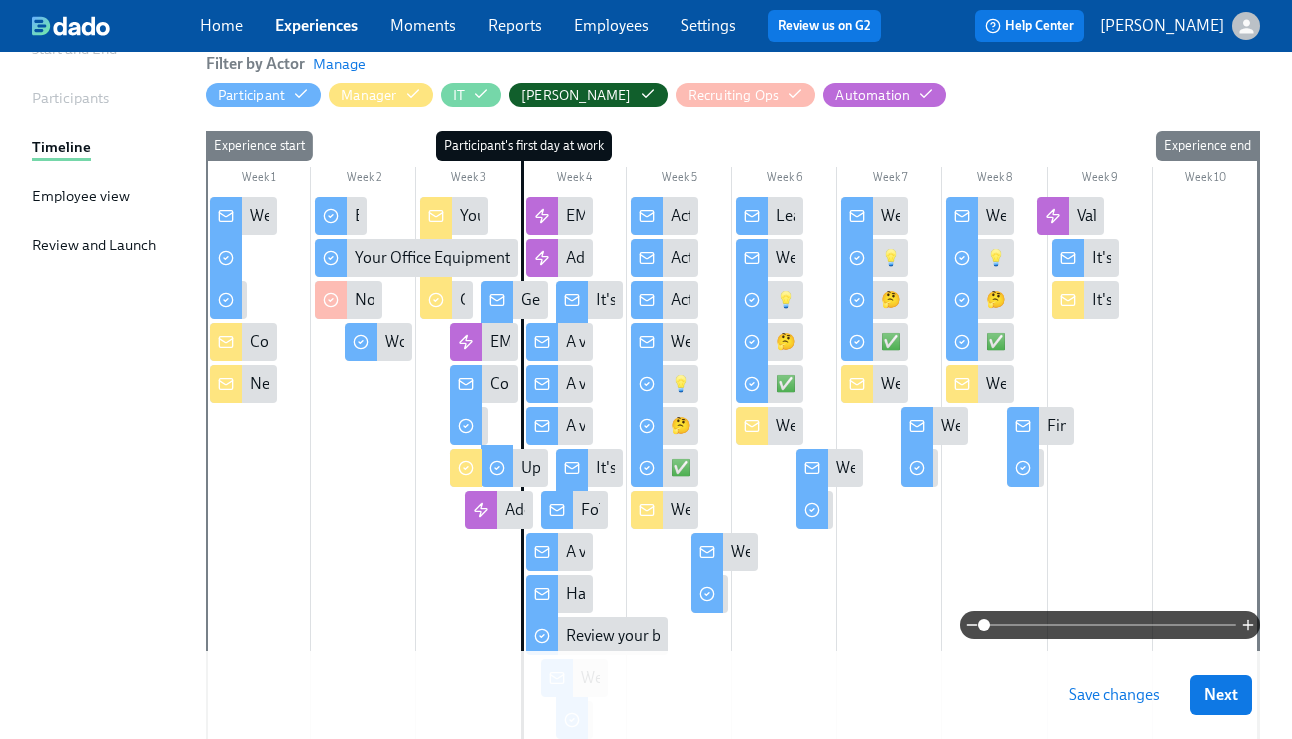 scroll, scrollTop: 231, scrollLeft: 0, axis: vertical 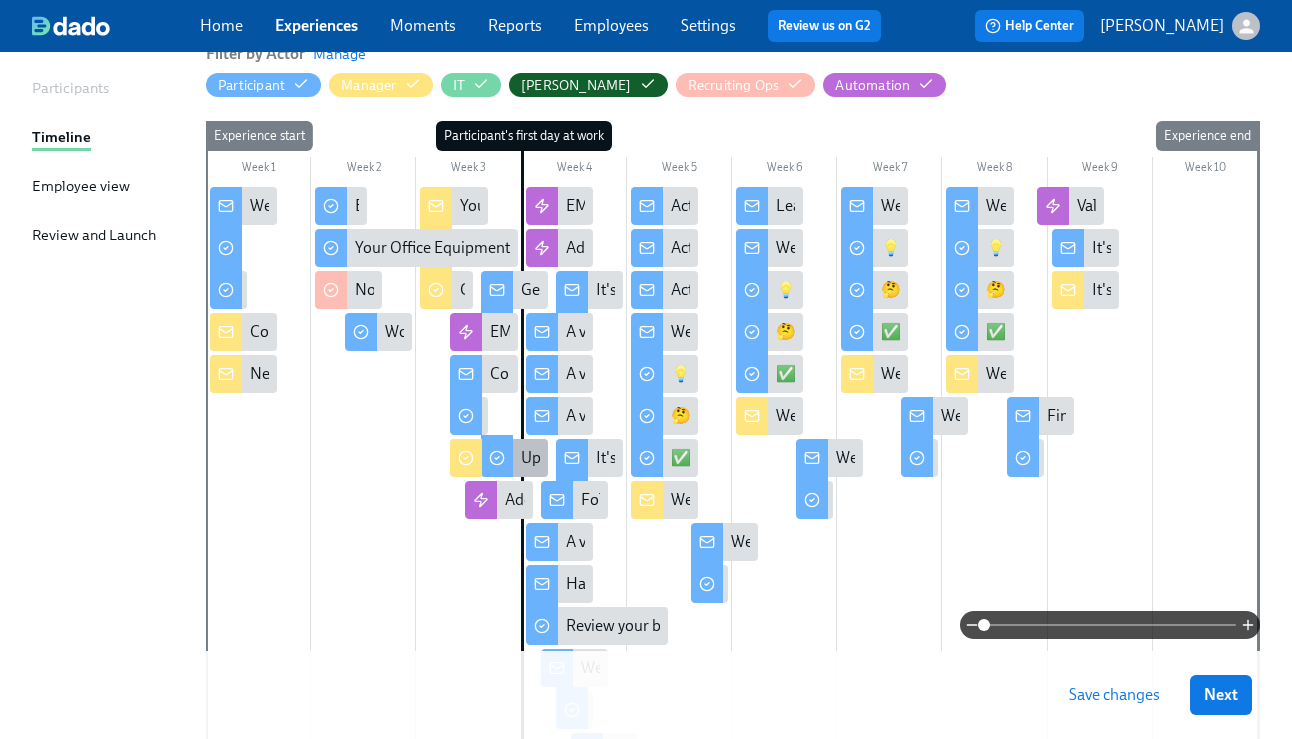 click on "Upload your photo in Workday!" at bounding box center [514, 458] 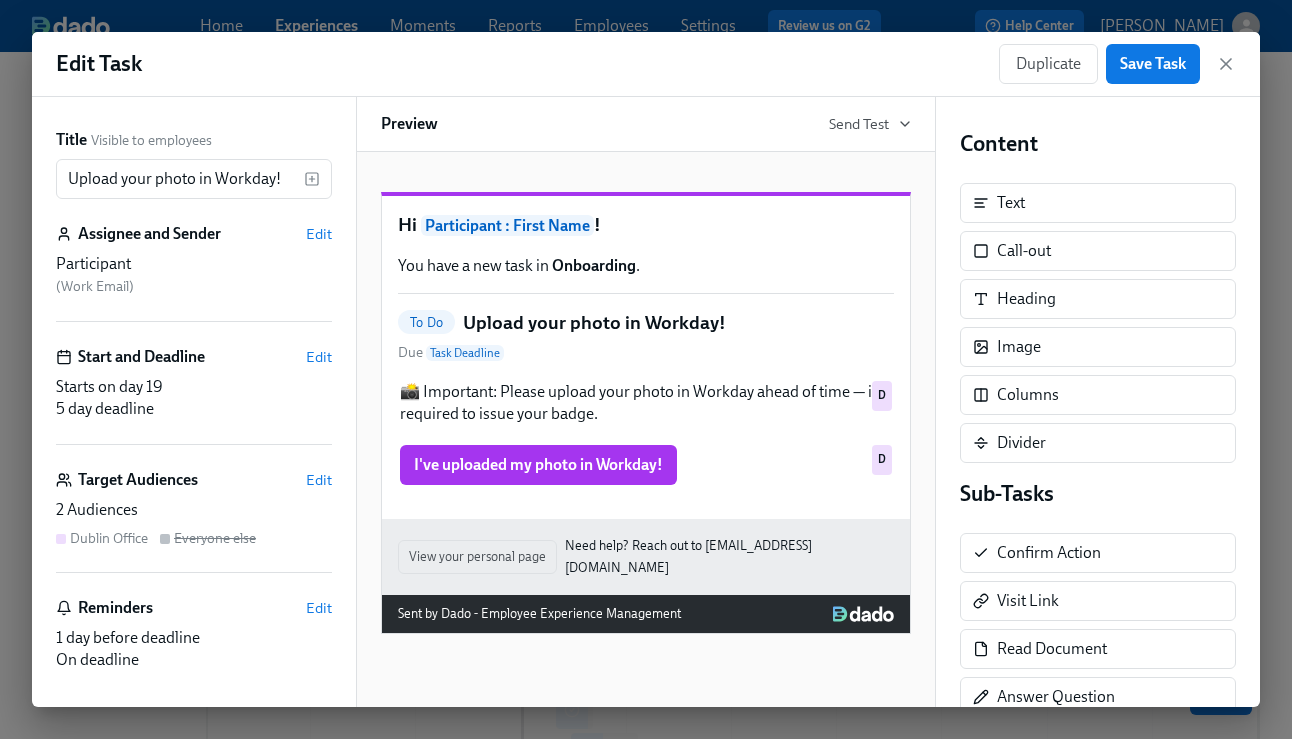 click on "Edit Task Duplicate Save Task" at bounding box center [646, 64] 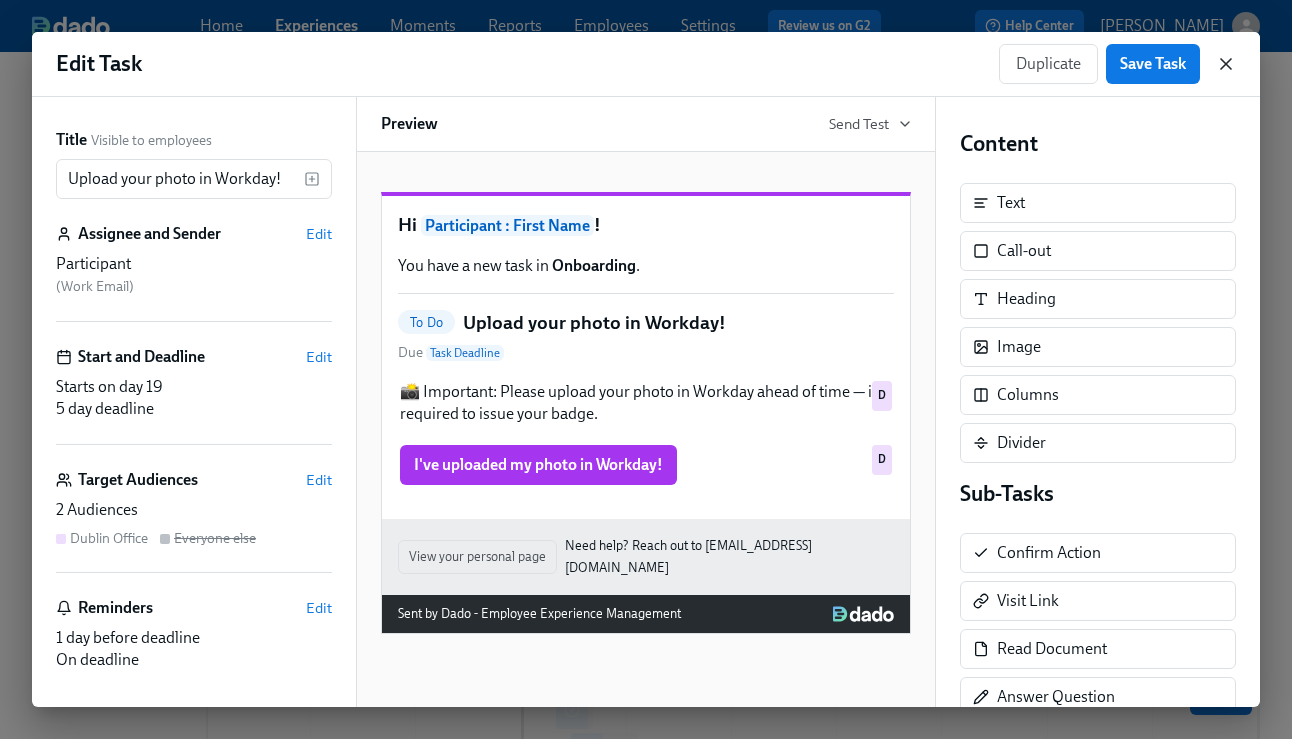 click 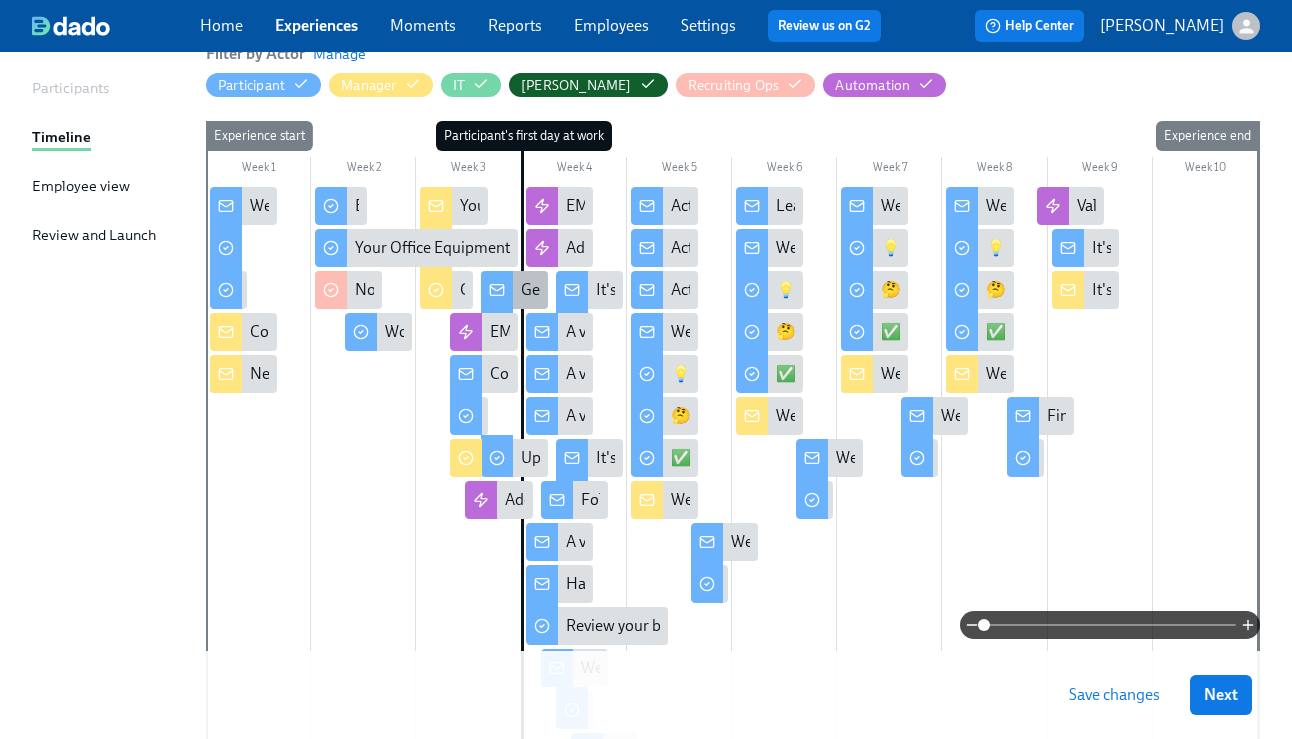 click on "Get Ready for Your First Day at [GEOGRAPHIC_DATA]!" at bounding box center [514, 290] 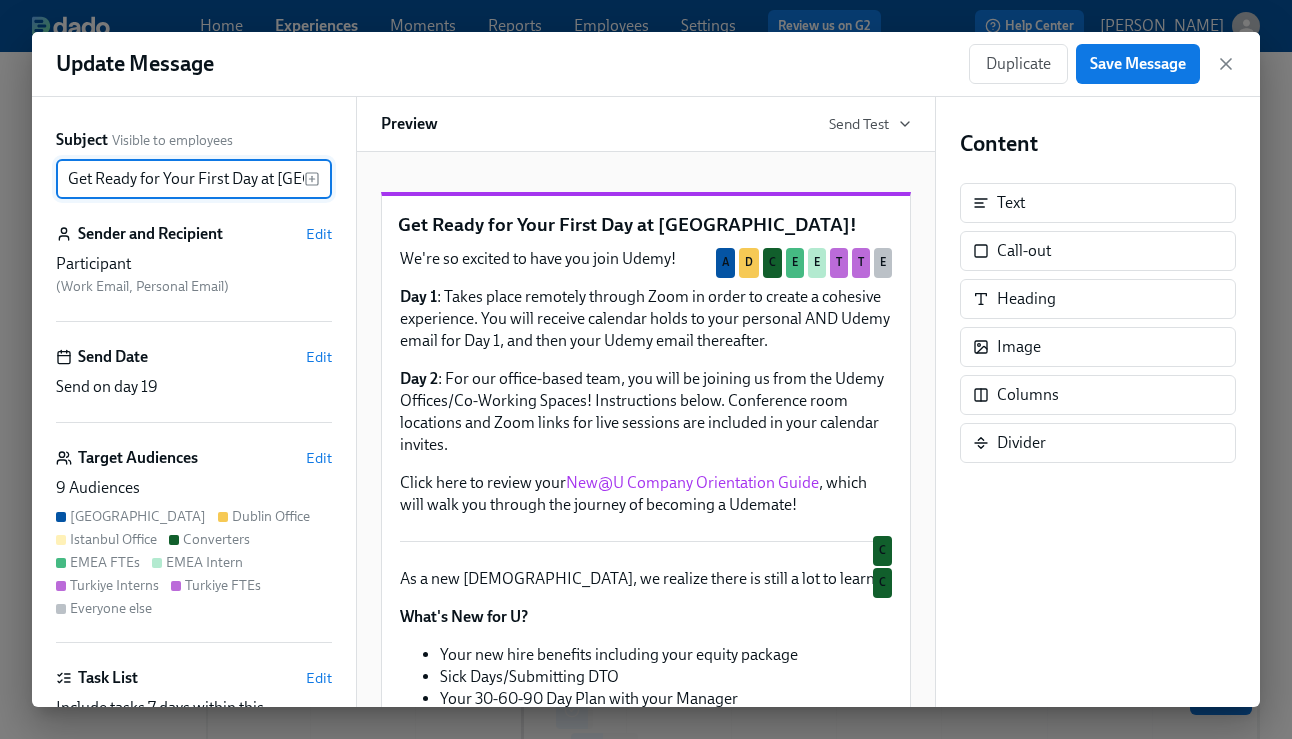 scroll, scrollTop: 0, scrollLeft: 30, axis: horizontal 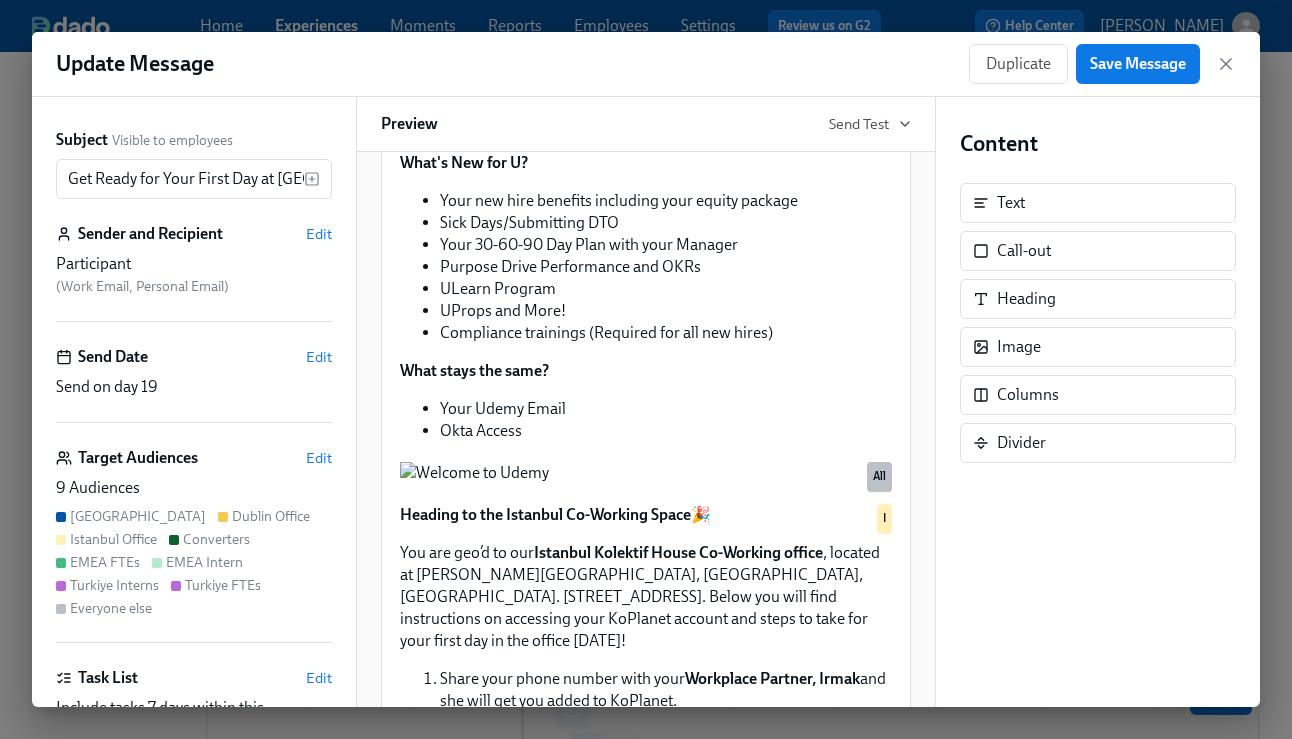 click on "Target Audiences Edit 9 Audiences Ankara  Dublin Office  [GEOGRAPHIC_DATA] Office Converters EMEA FTEs EMEA Intern Turkiye Interns Turkiye FTEs Everyone else" at bounding box center (194, 545) 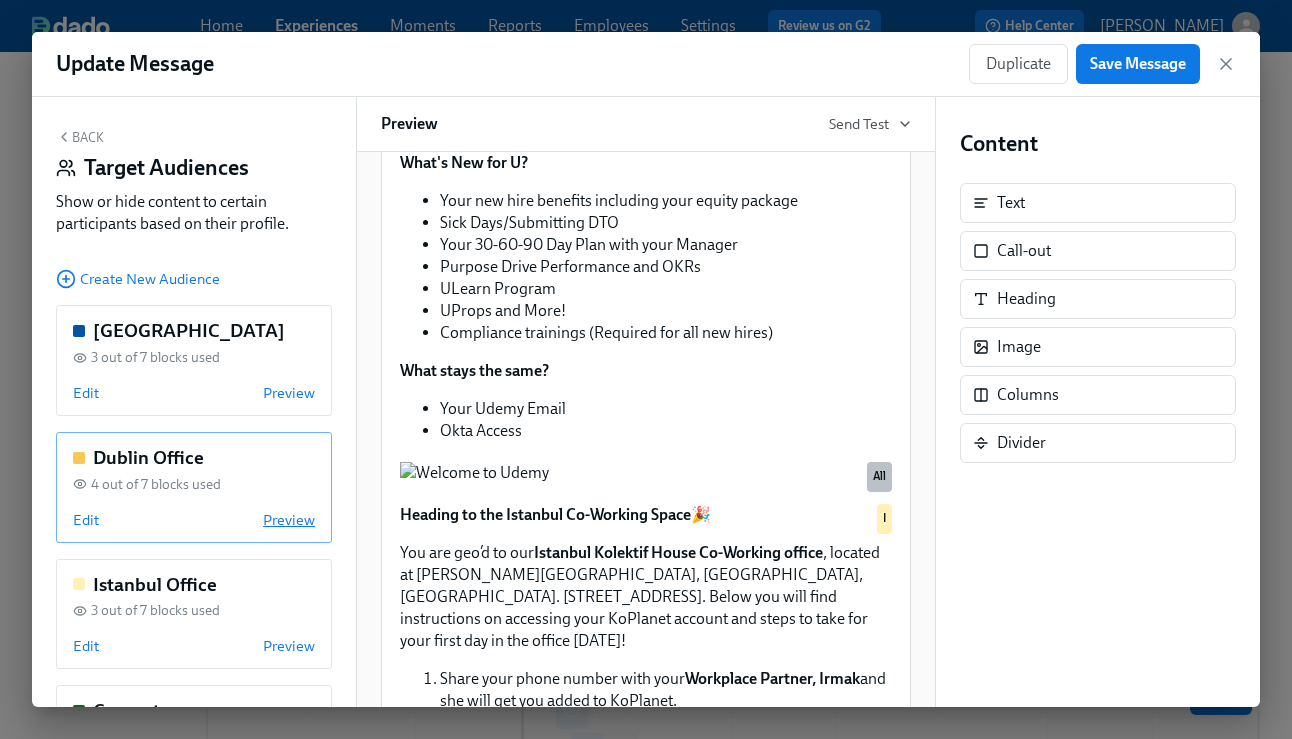 click on "Preview" at bounding box center [289, 520] 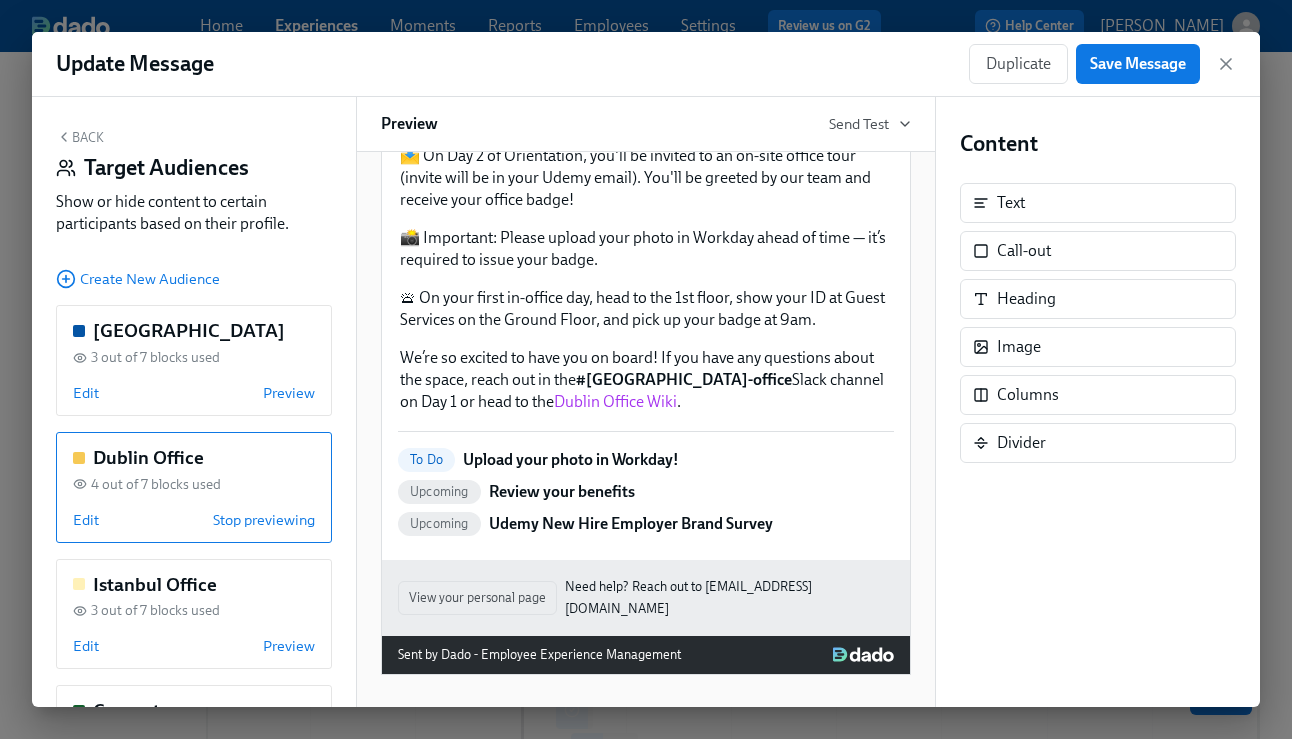 scroll, scrollTop: 646, scrollLeft: 0, axis: vertical 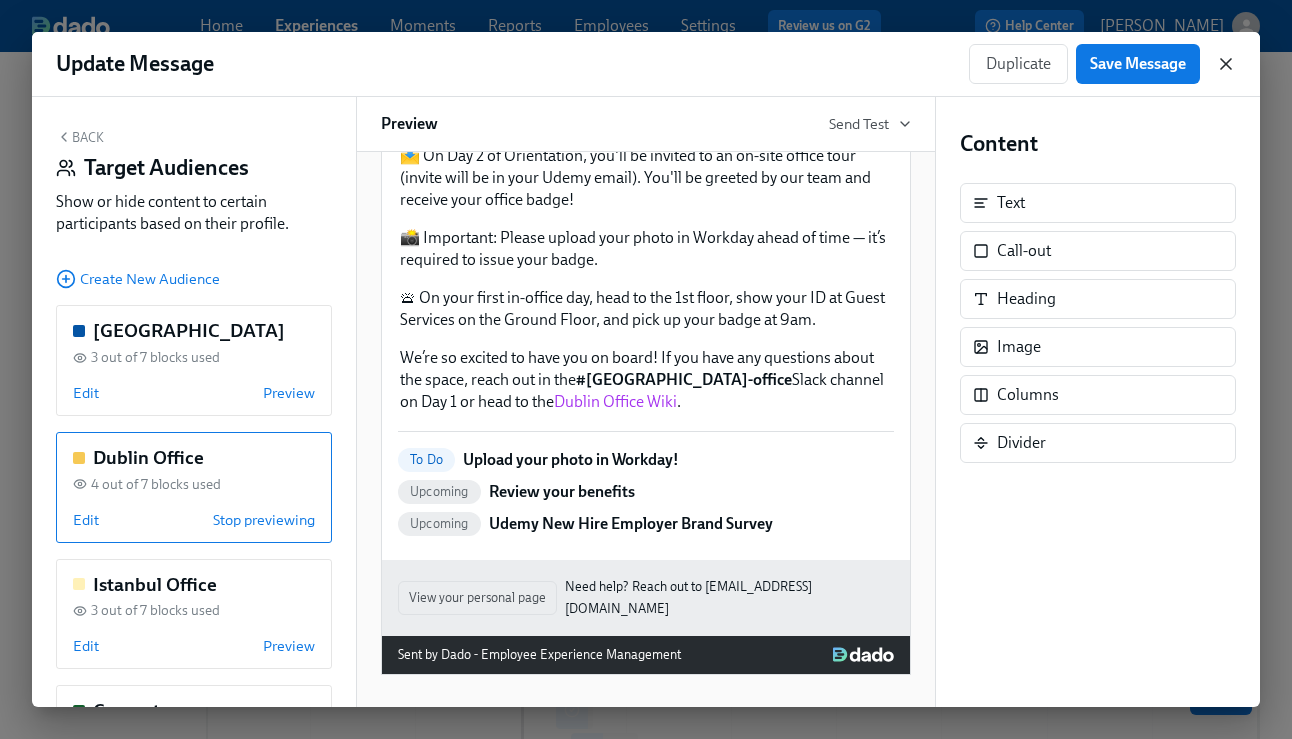 drag, startPoint x: 1233, startPoint y: 60, endPoint x: 849, endPoint y: 102, distance: 386.29004 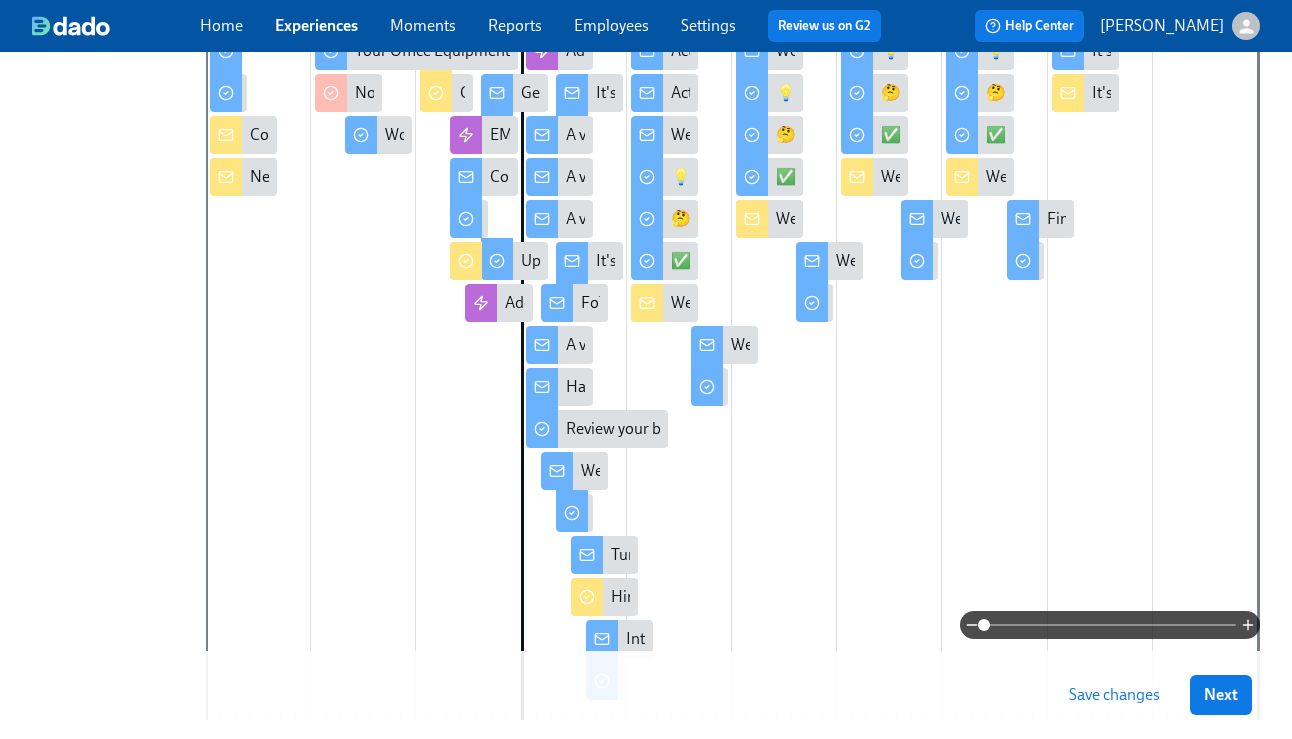 scroll, scrollTop: 581, scrollLeft: 0, axis: vertical 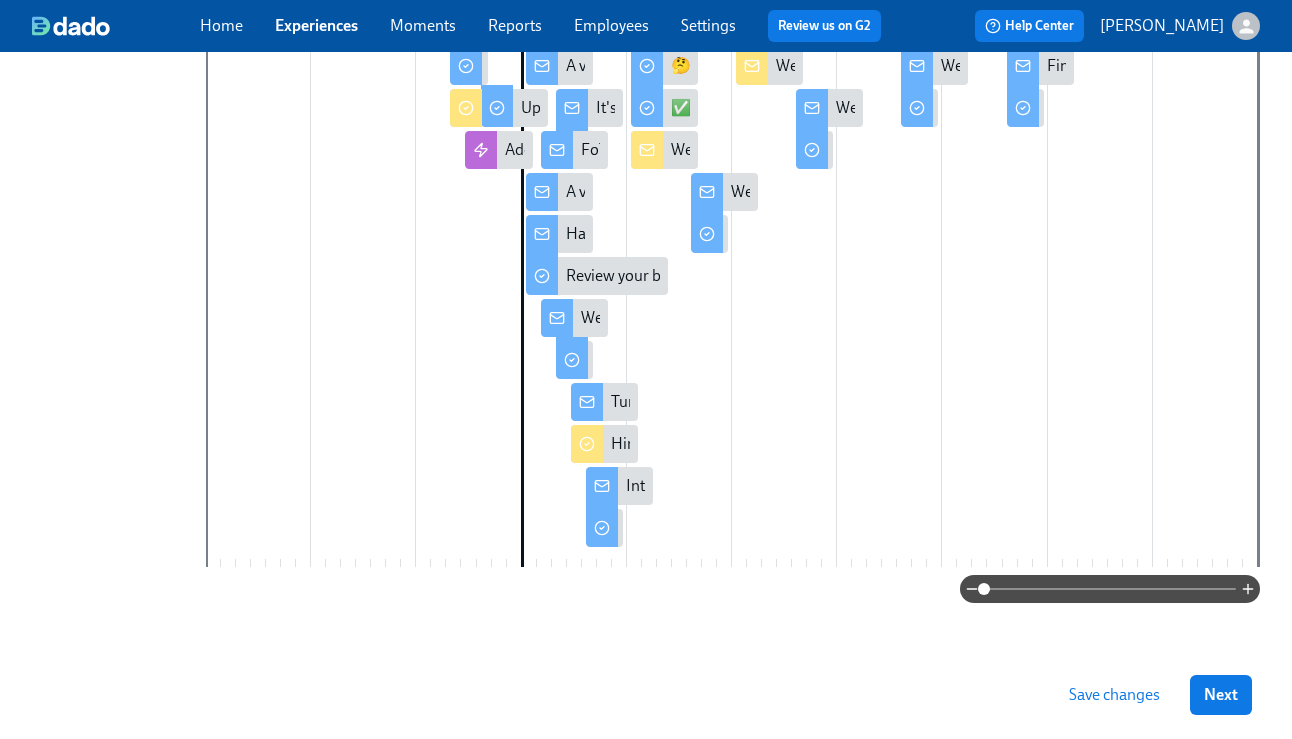 click on "Save changes" at bounding box center (1114, 695) 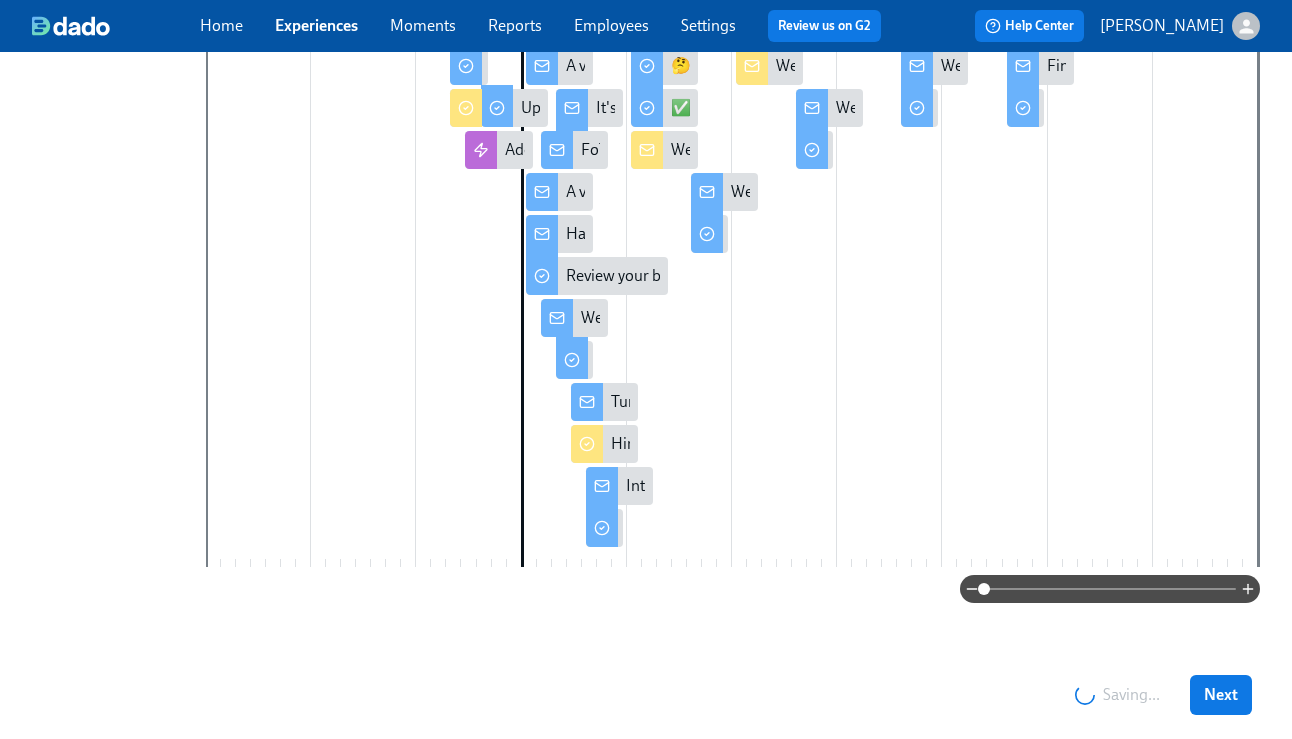 scroll, scrollTop: 576, scrollLeft: 0, axis: vertical 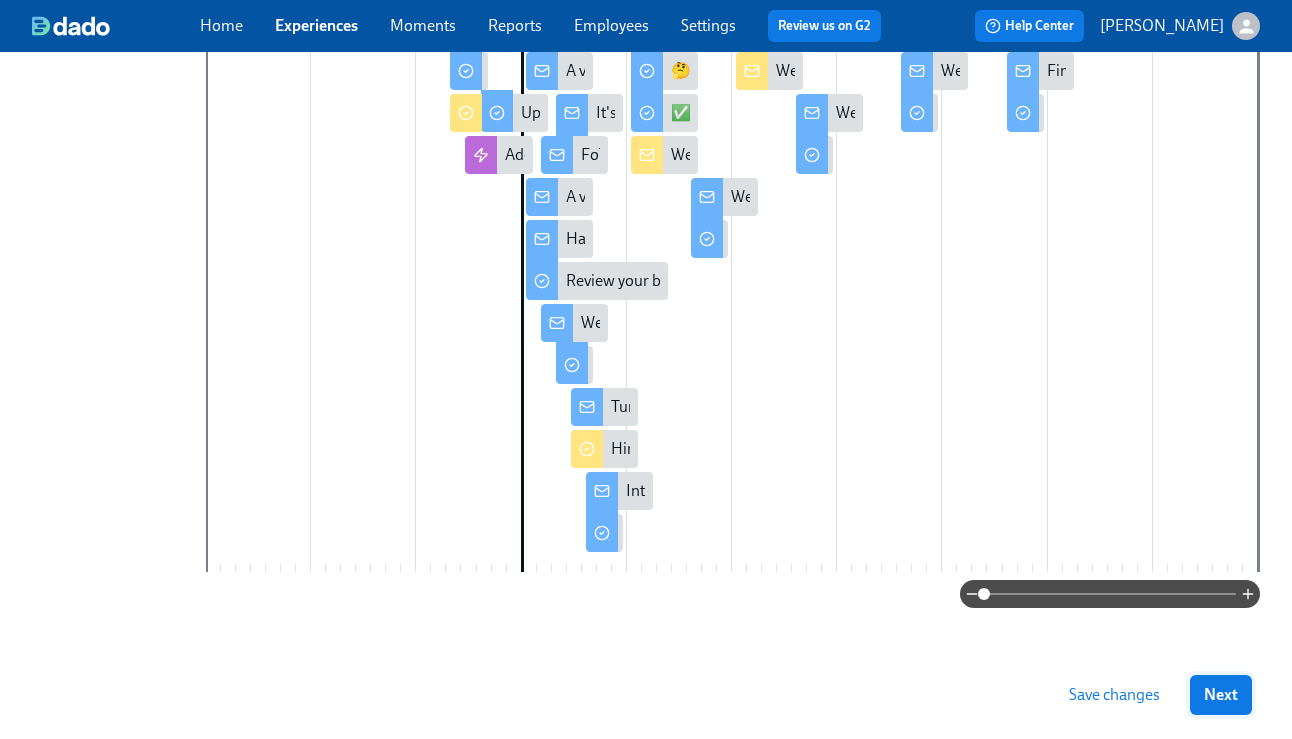 click on "Next" at bounding box center (1221, 695) 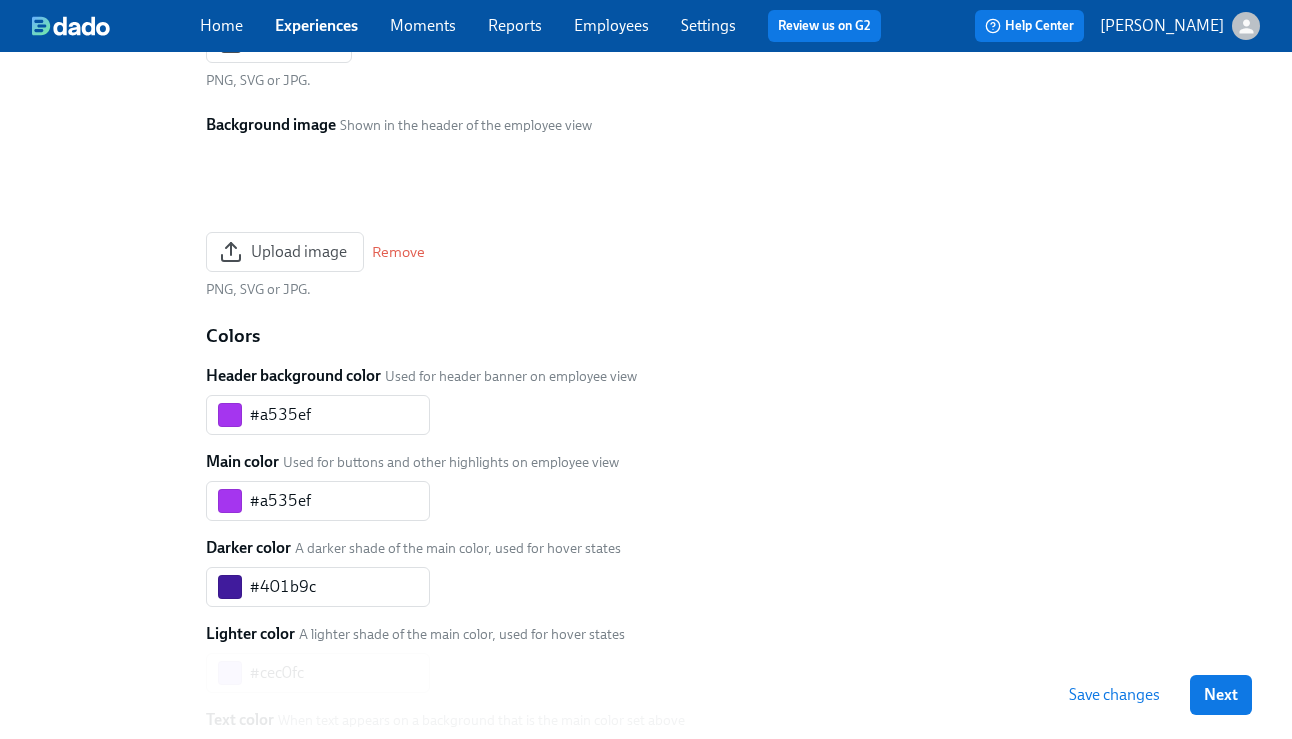 click on "Next" at bounding box center [1221, 695] 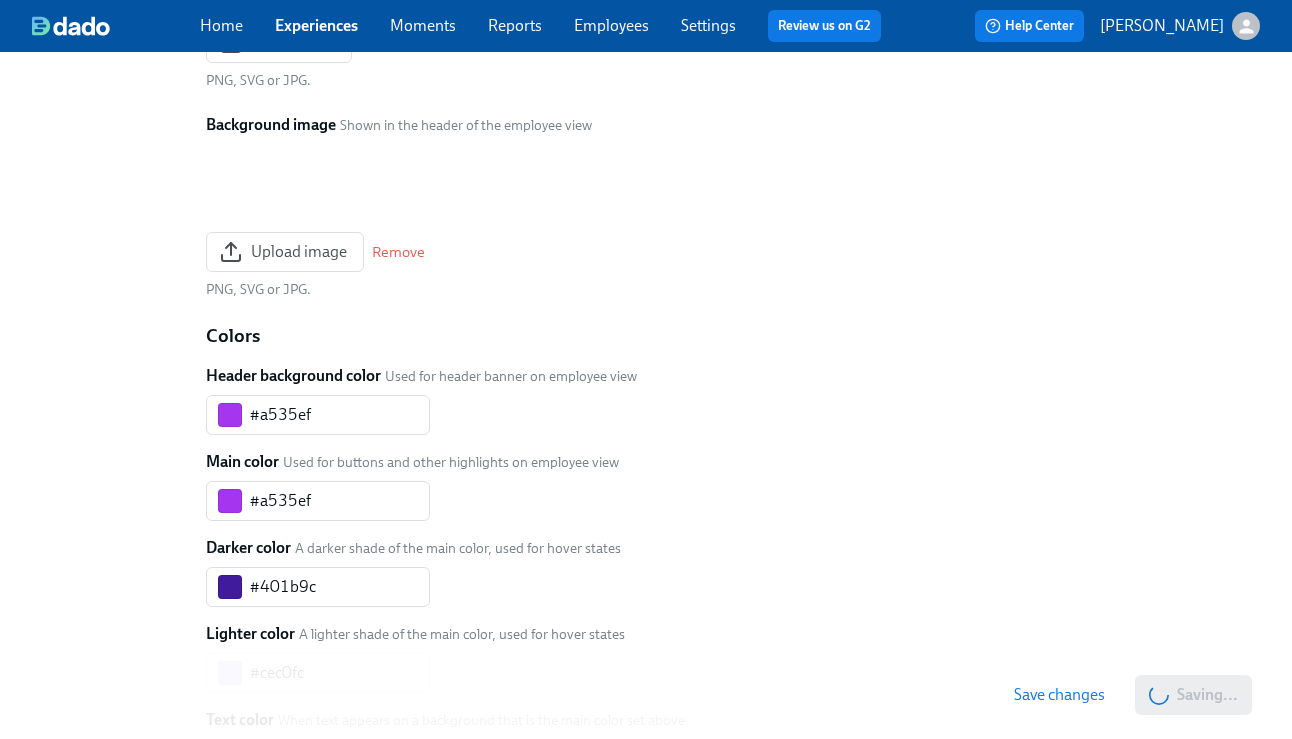 click on "Experiences" at bounding box center (316, 25) 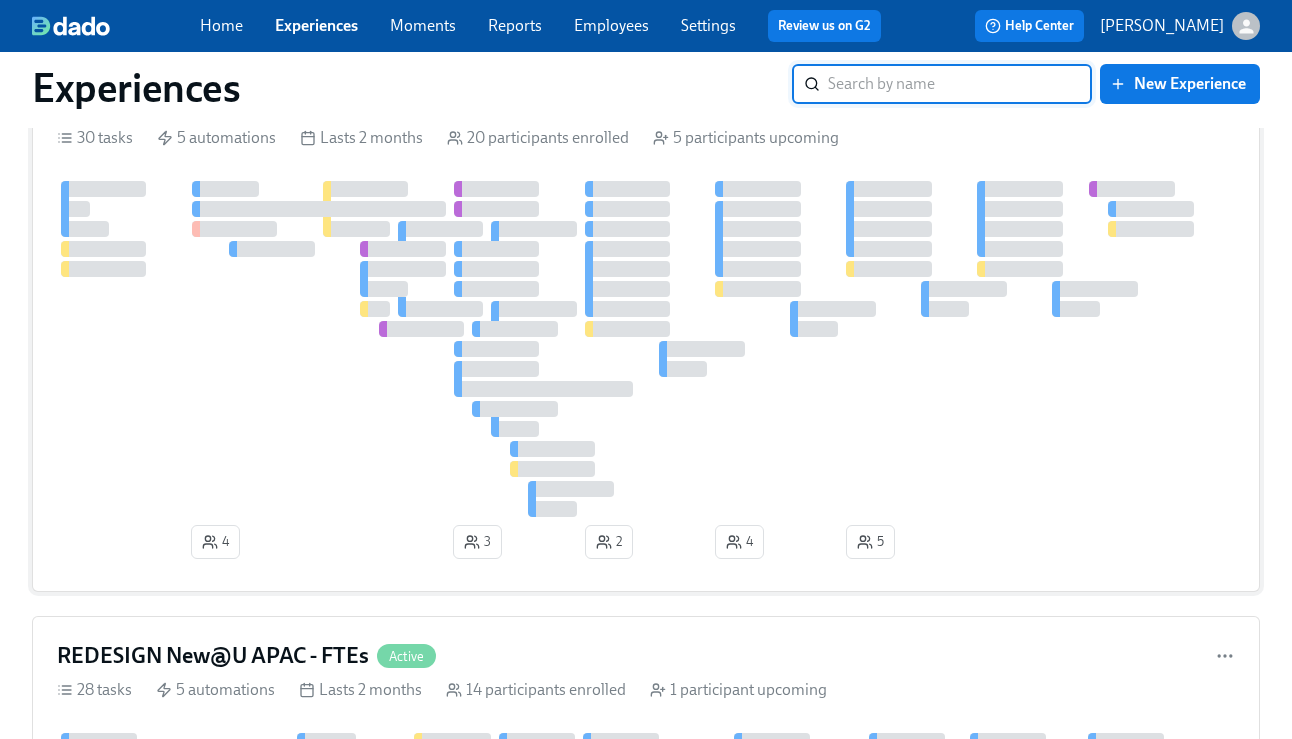 scroll, scrollTop: 117, scrollLeft: 0, axis: vertical 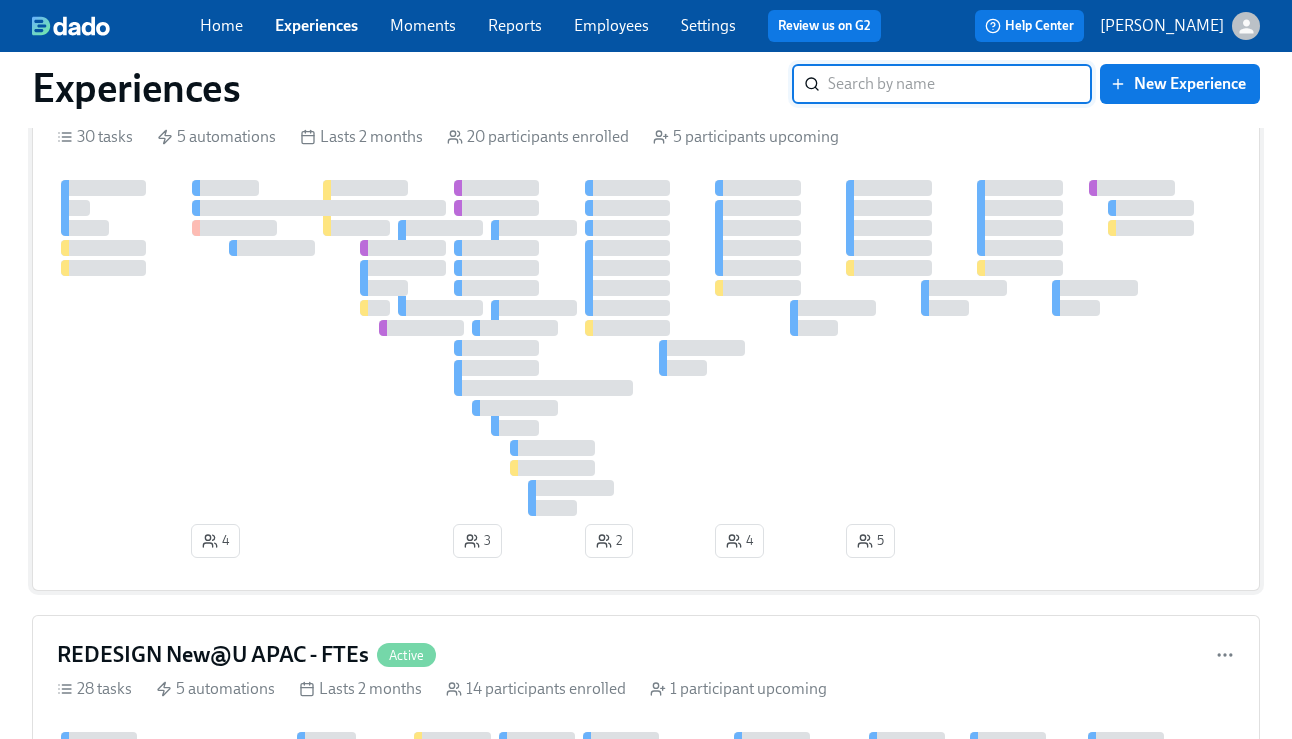 click at bounding box center (646, 348) 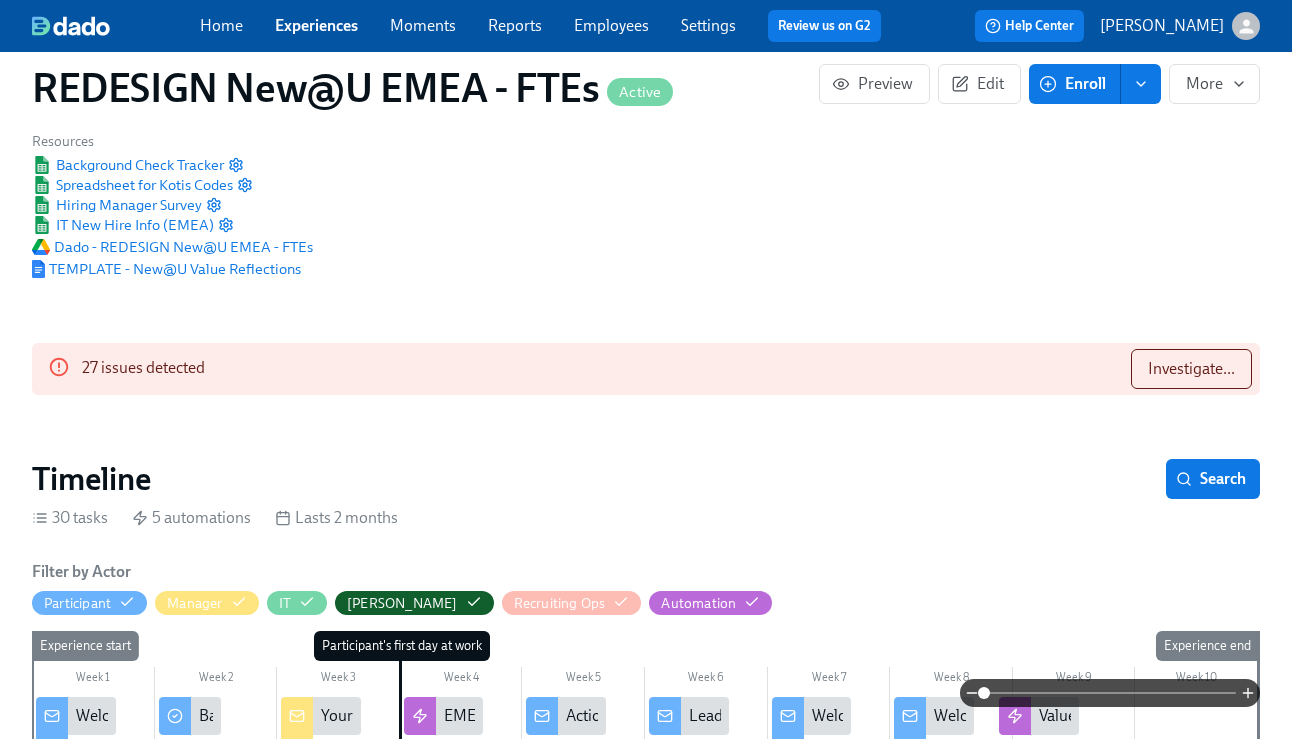 scroll, scrollTop: 0, scrollLeft: 0, axis: both 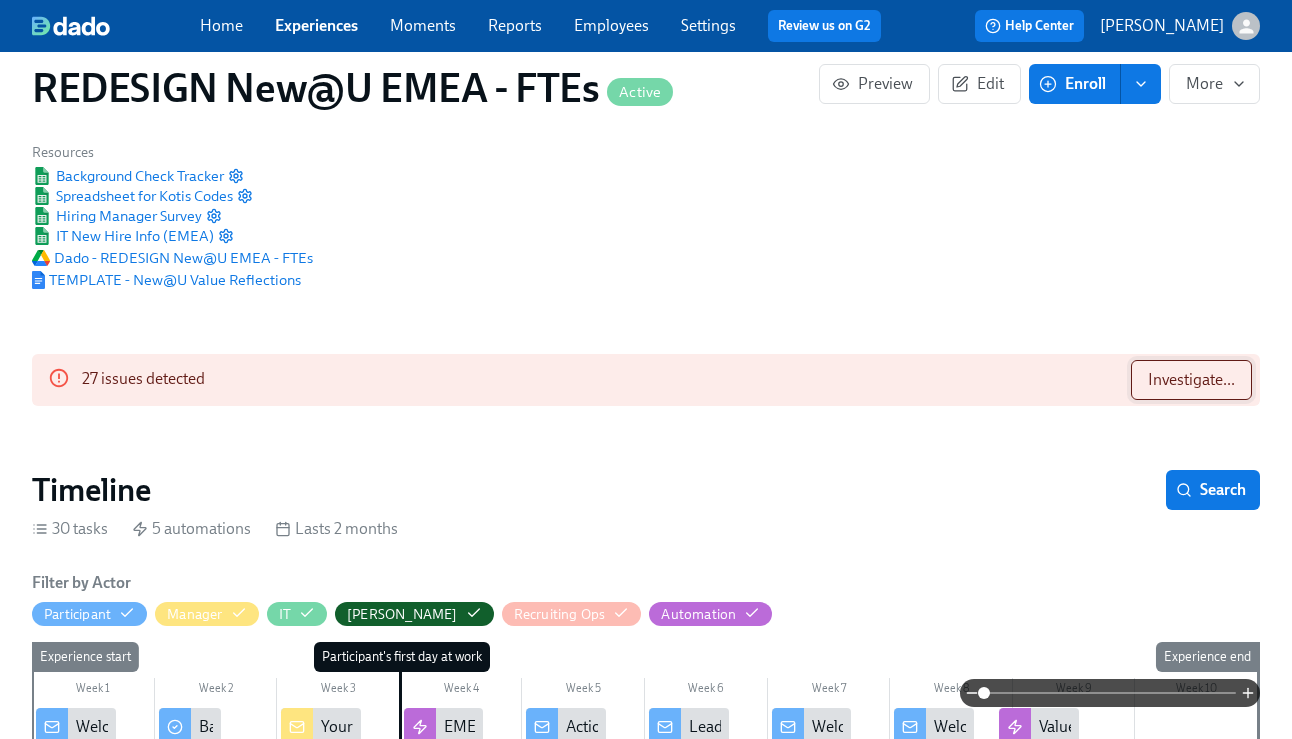drag, startPoint x: 1262, startPoint y: 387, endPoint x: 1235, endPoint y: 384, distance: 27.166155 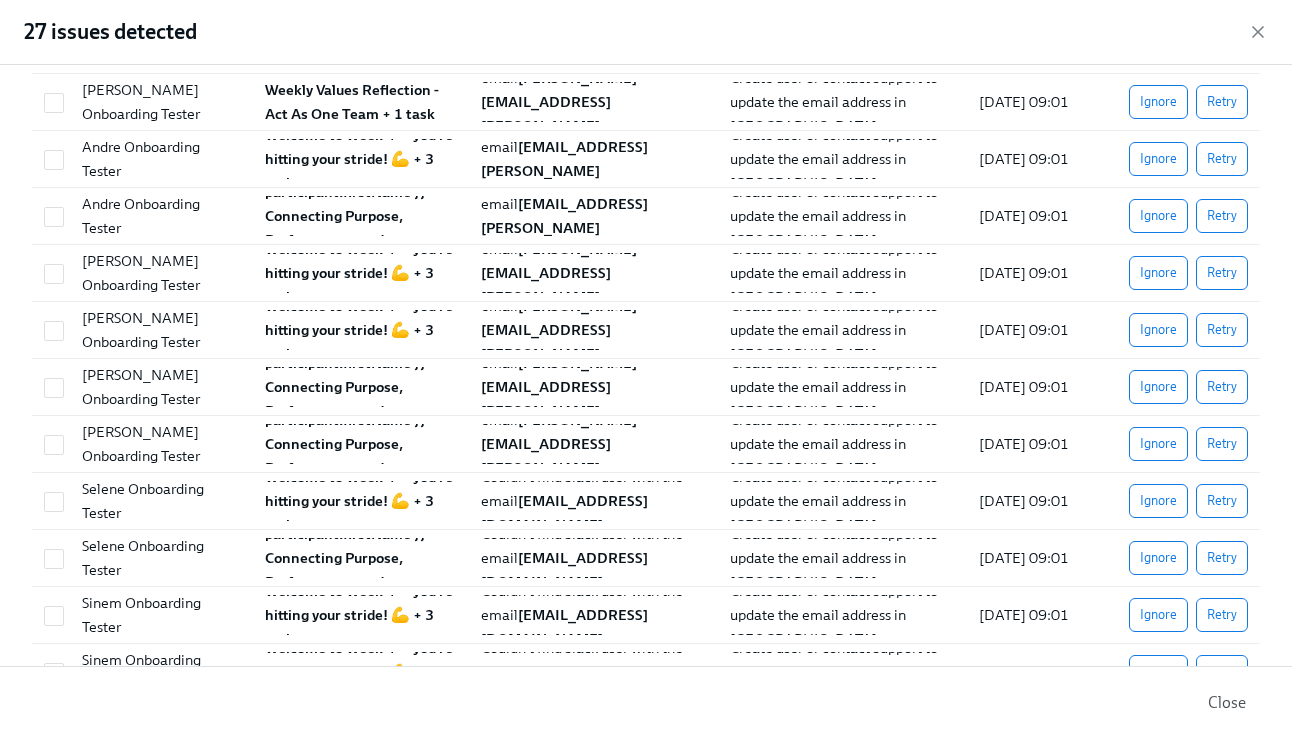 scroll, scrollTop: 0, scrollLeft: 0, axis: both 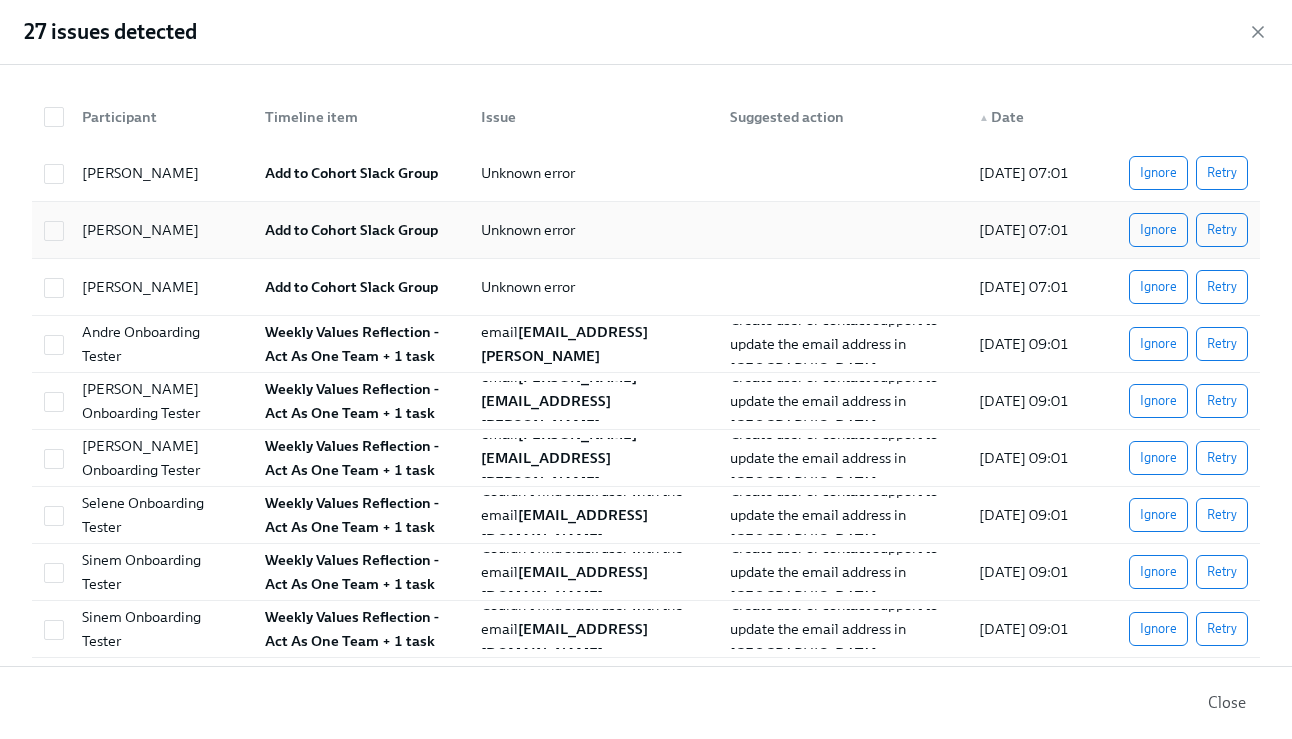 click on "Retry" at bounding box center (1222, 230) 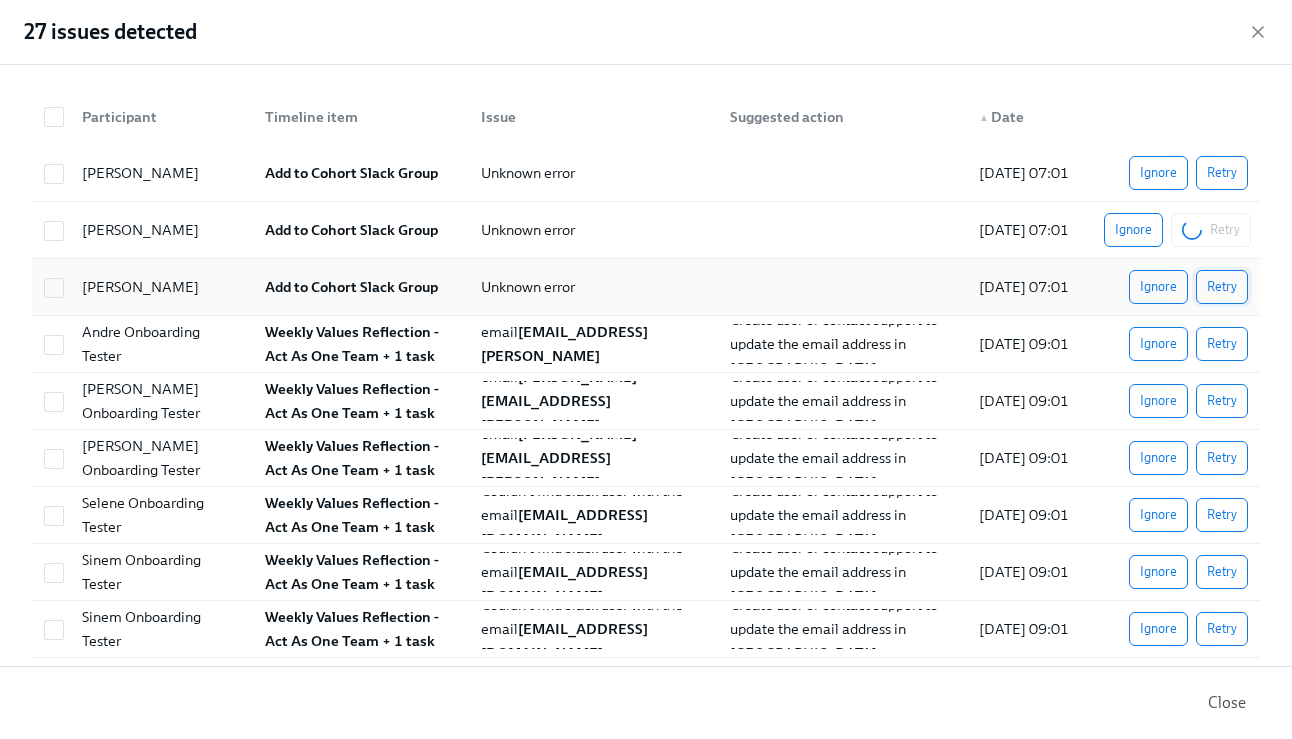 click on "Retry" at bounding box center [1222, 287] 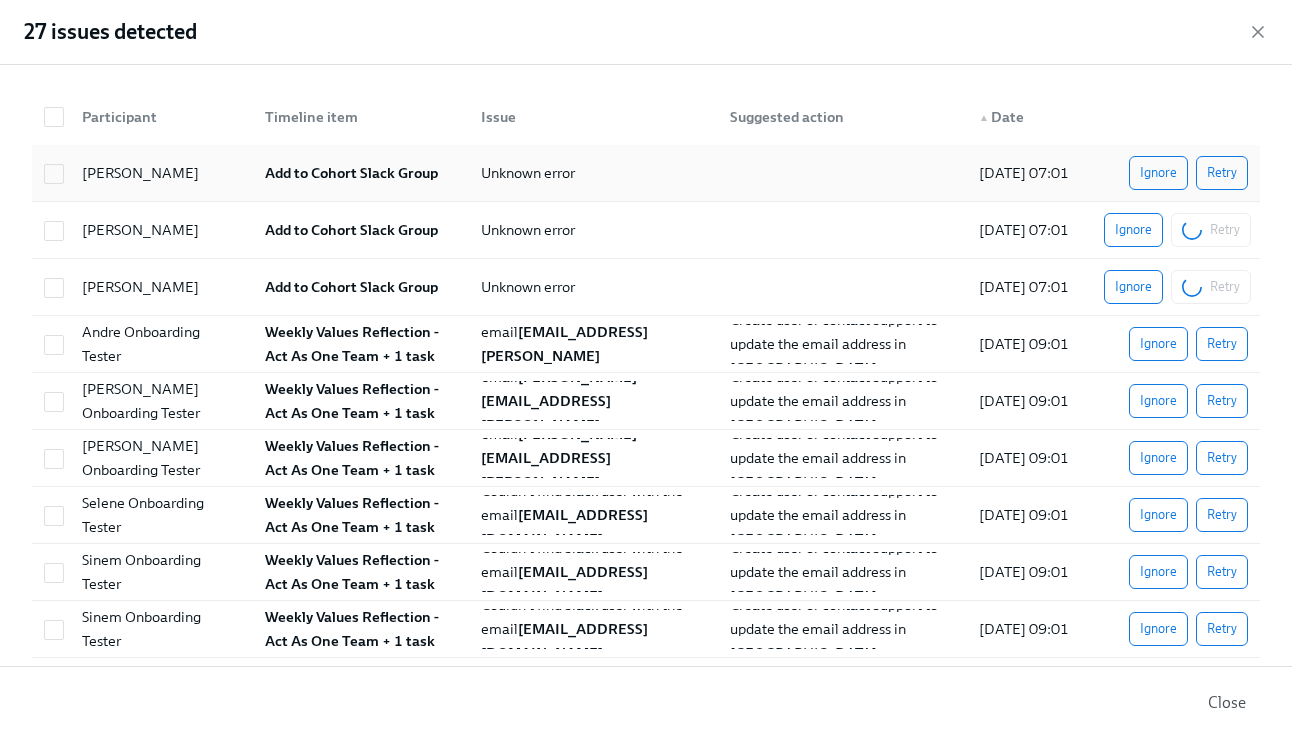 click on "Ignore Retry" at bounding box center [1176, 173] 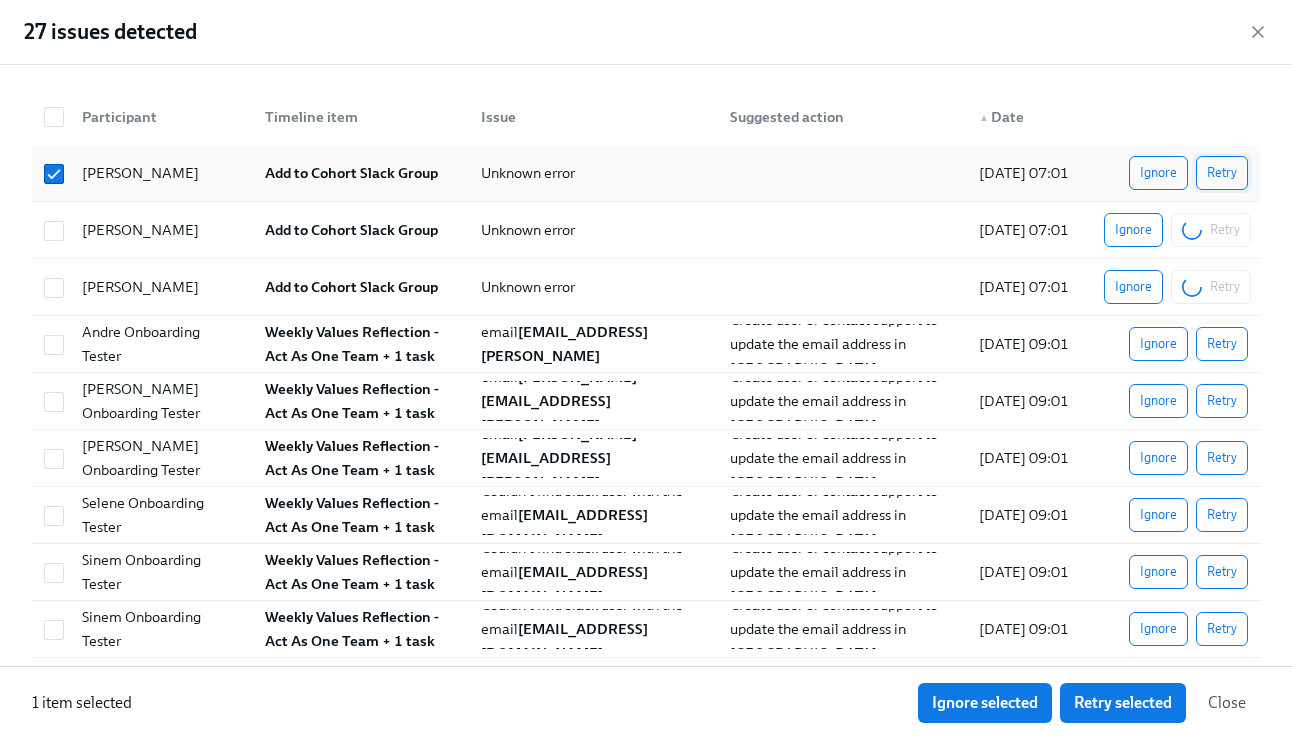 click on "Retry" at bounding box center [1222, 173] 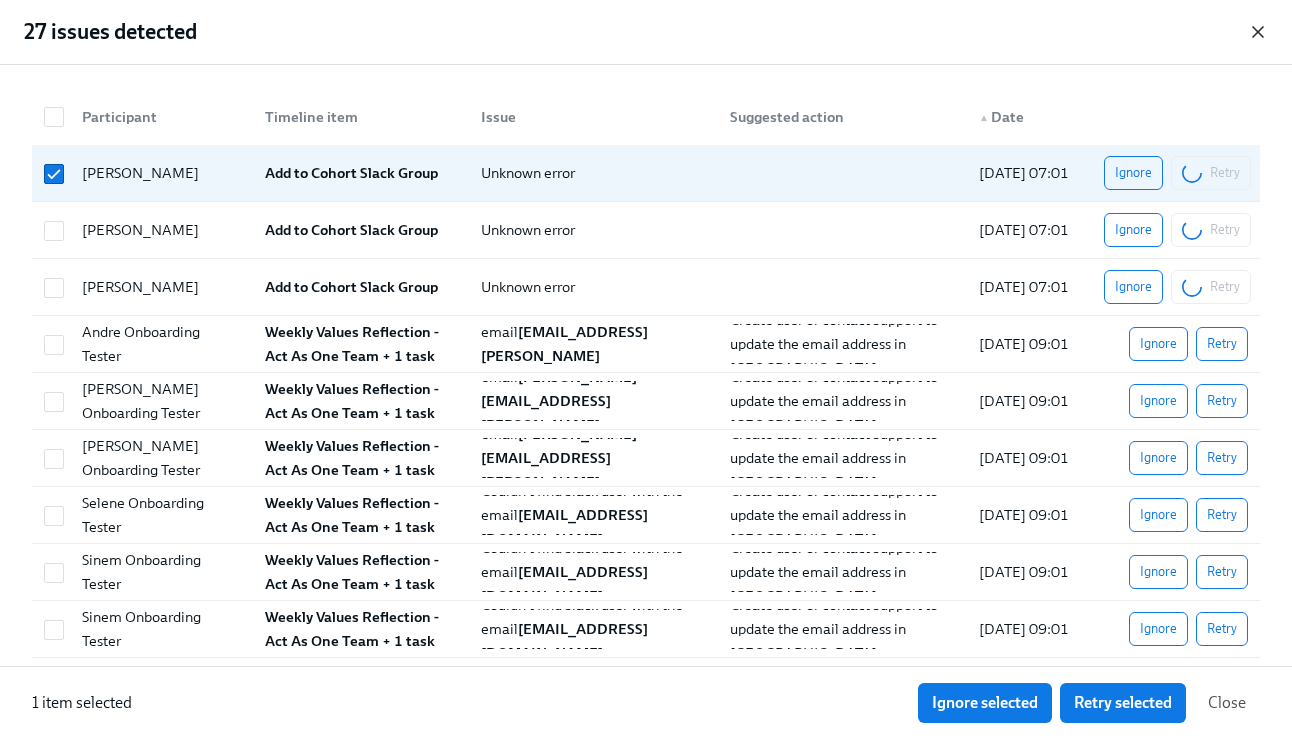 click 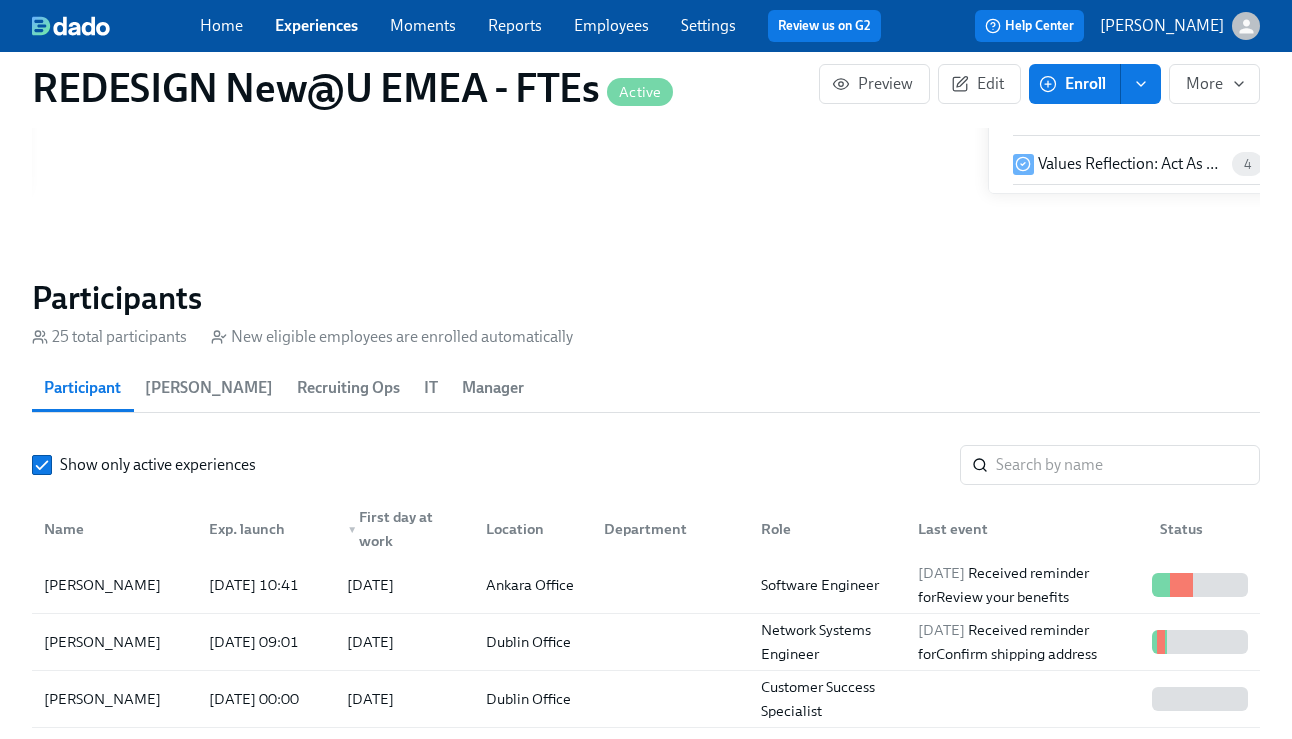 scroll, scrollTop: 2073, scrollLeft: 0, axis: vertical 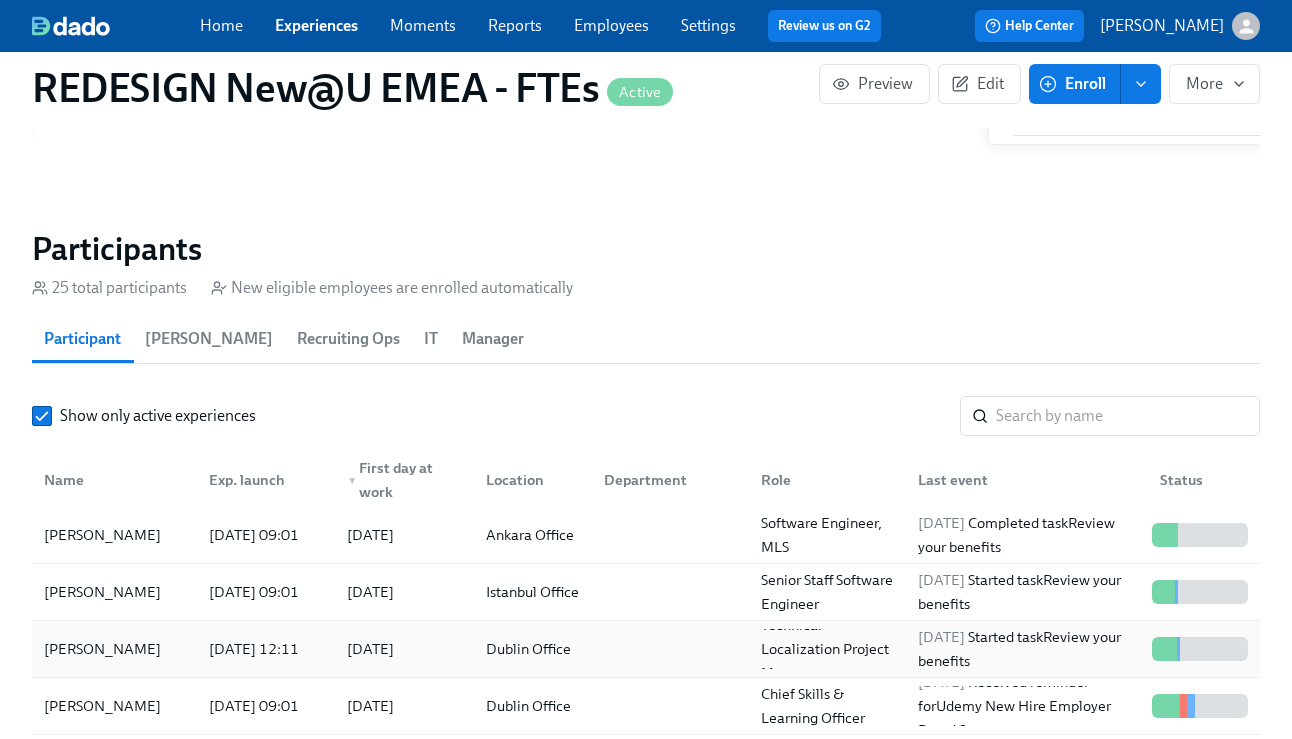 click at bounding box center (666, 649) 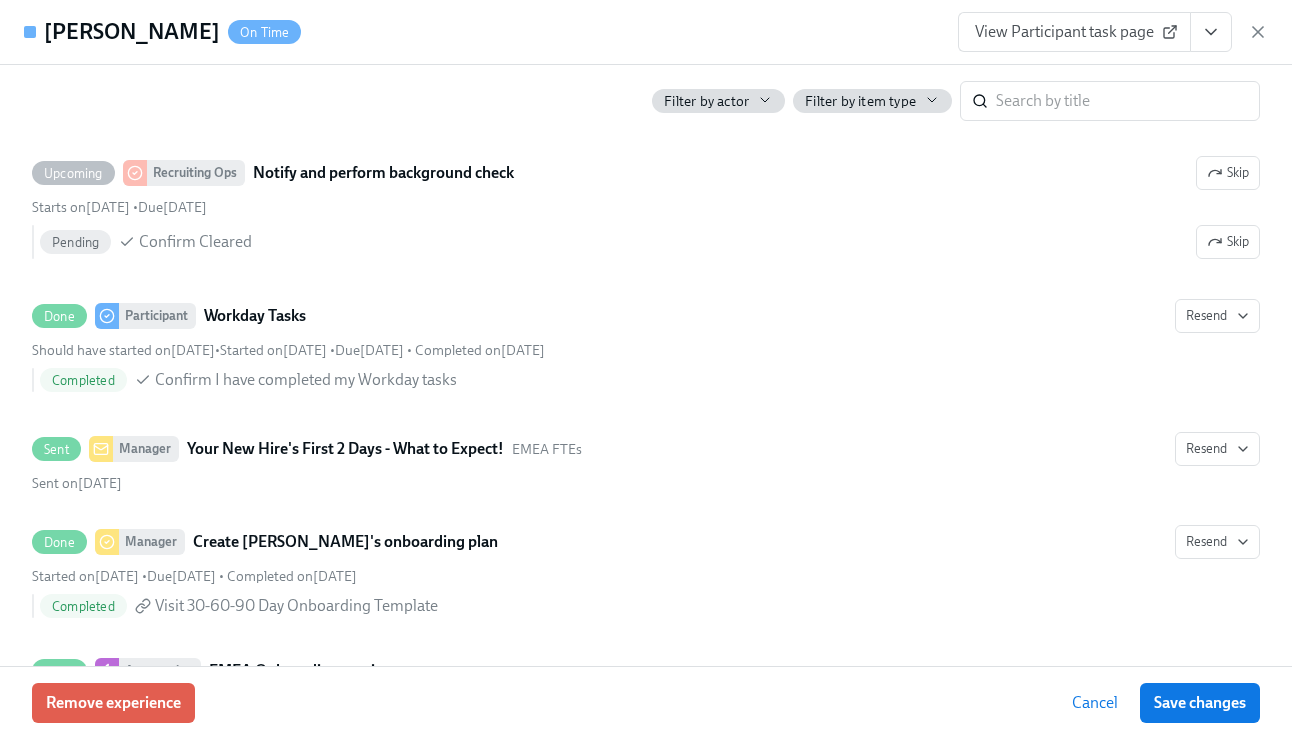 scroll, scrollTop: 2493, scrollLeft: 0, axis: vertical 